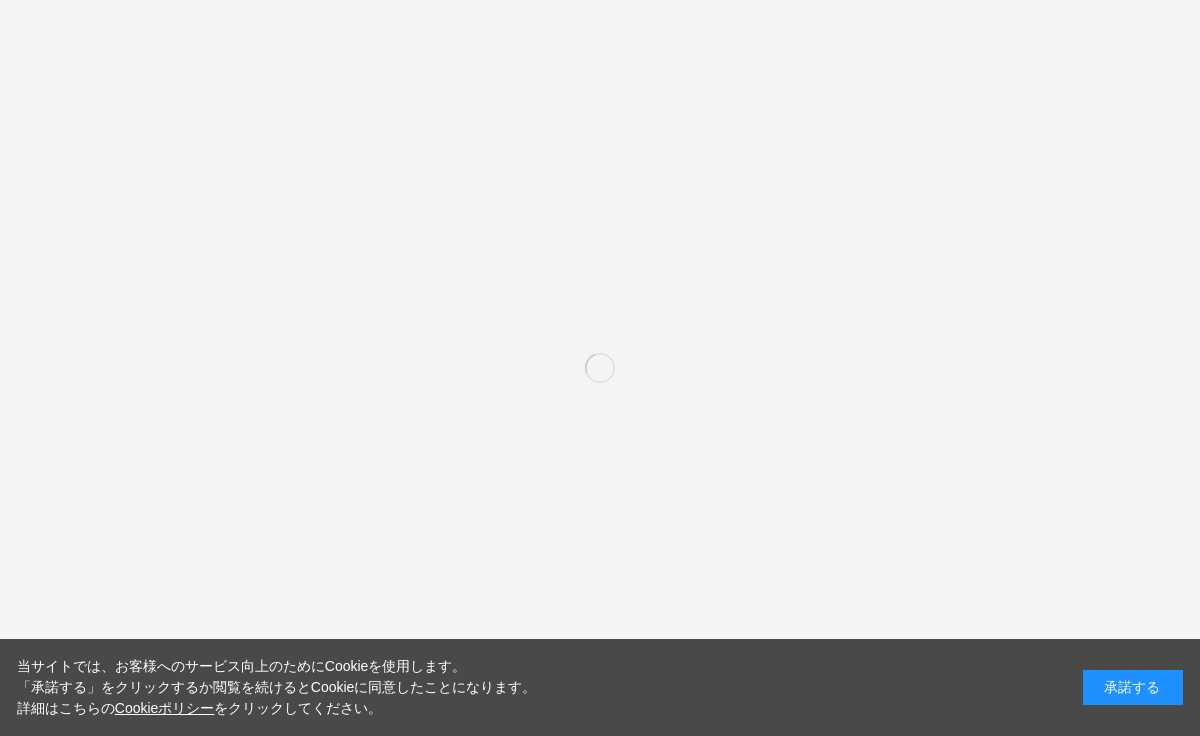 scroll, scrollTop: 0, scrollLeft: 0, axis: both 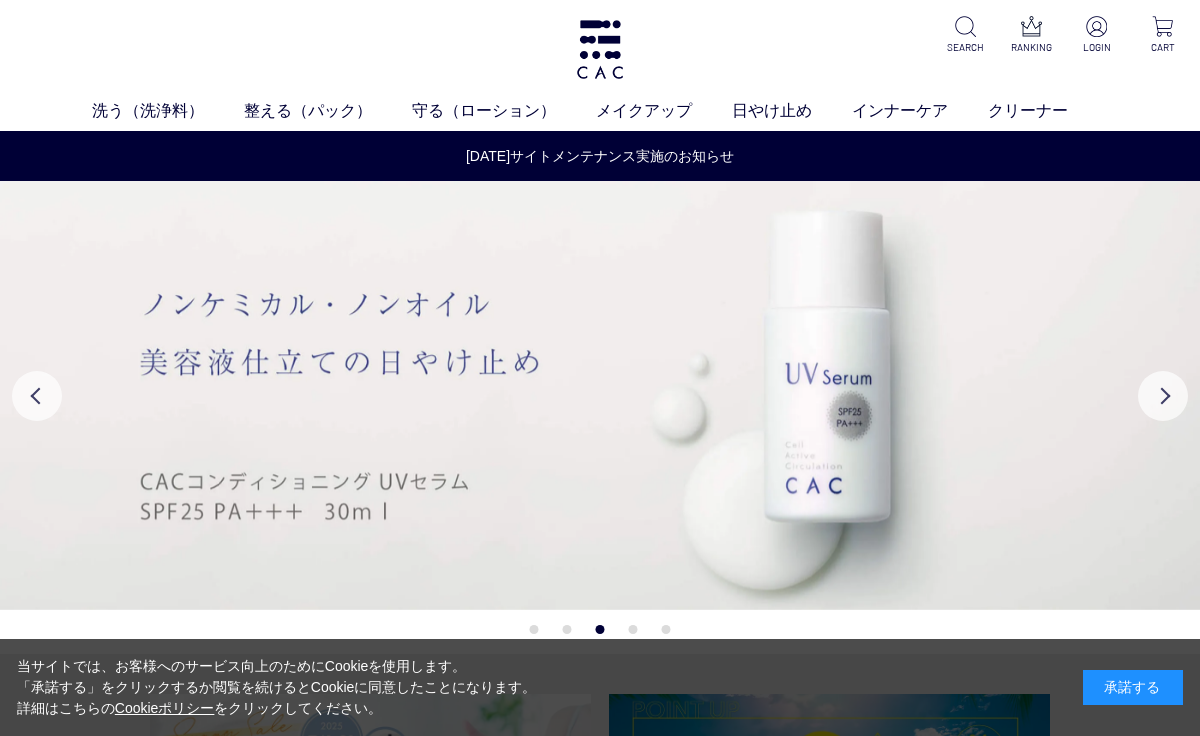 click on "洗う（洗浄料）" at bounding box center (168, 111) 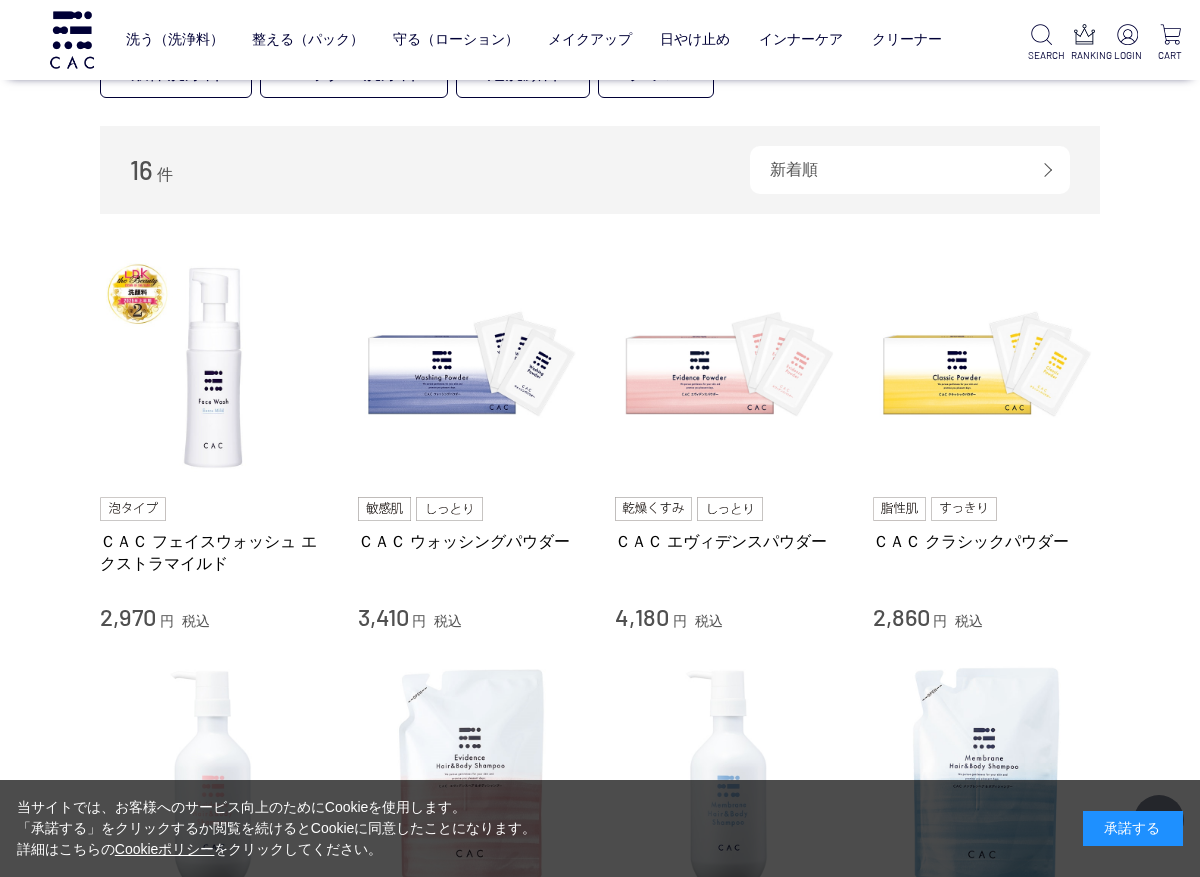 scroll, scrollTop: 274, scrollLeft: 0, axis: vertical 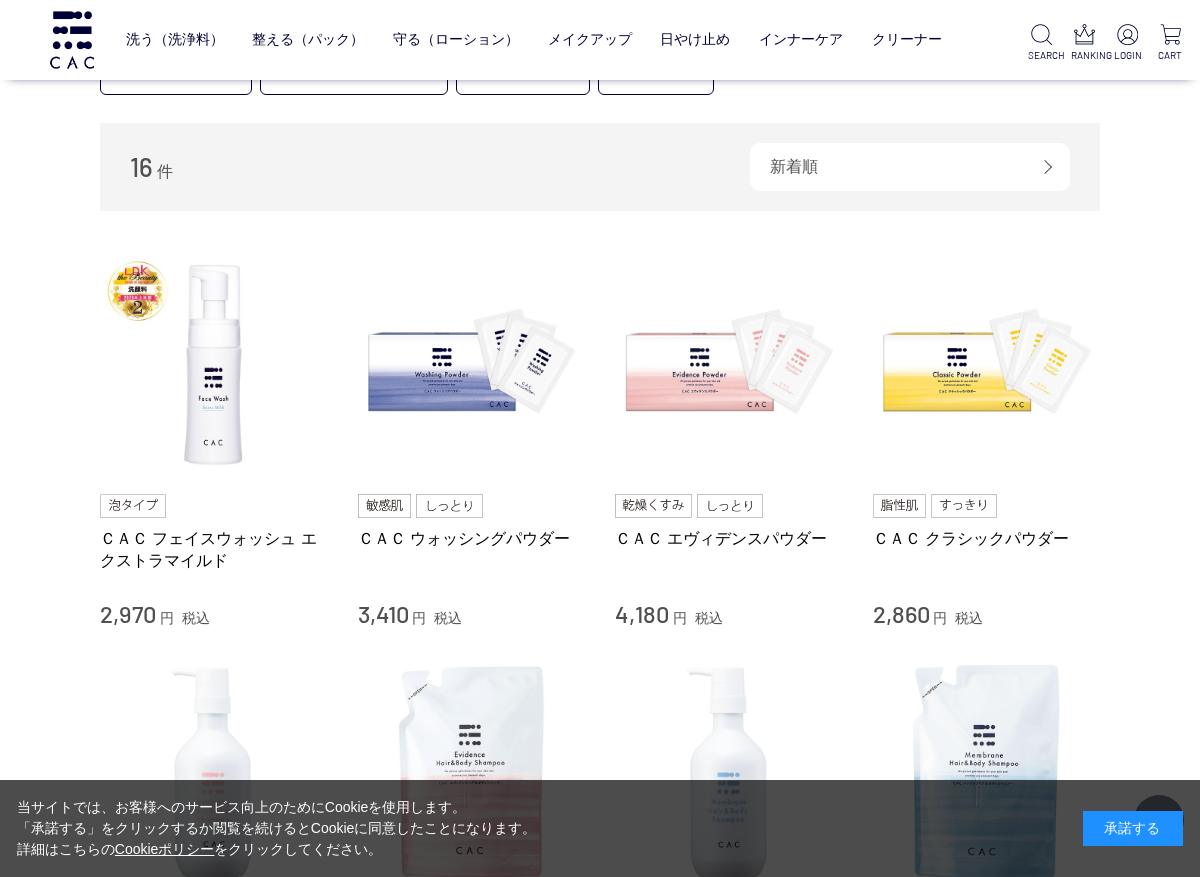 click on "ＣＡＣ ウォッシングパウダー" at bounding box center (472, 538) 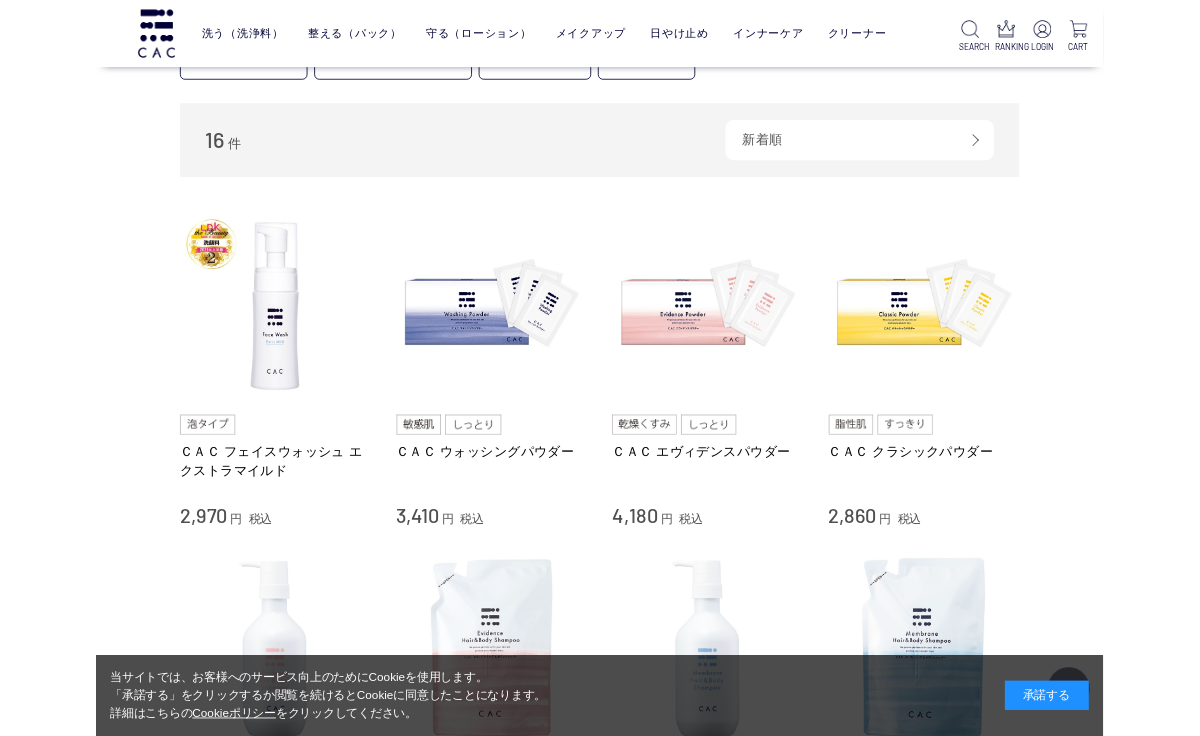 scroll, scrollTop: 349, scrollLeft: 0, axis: vertical 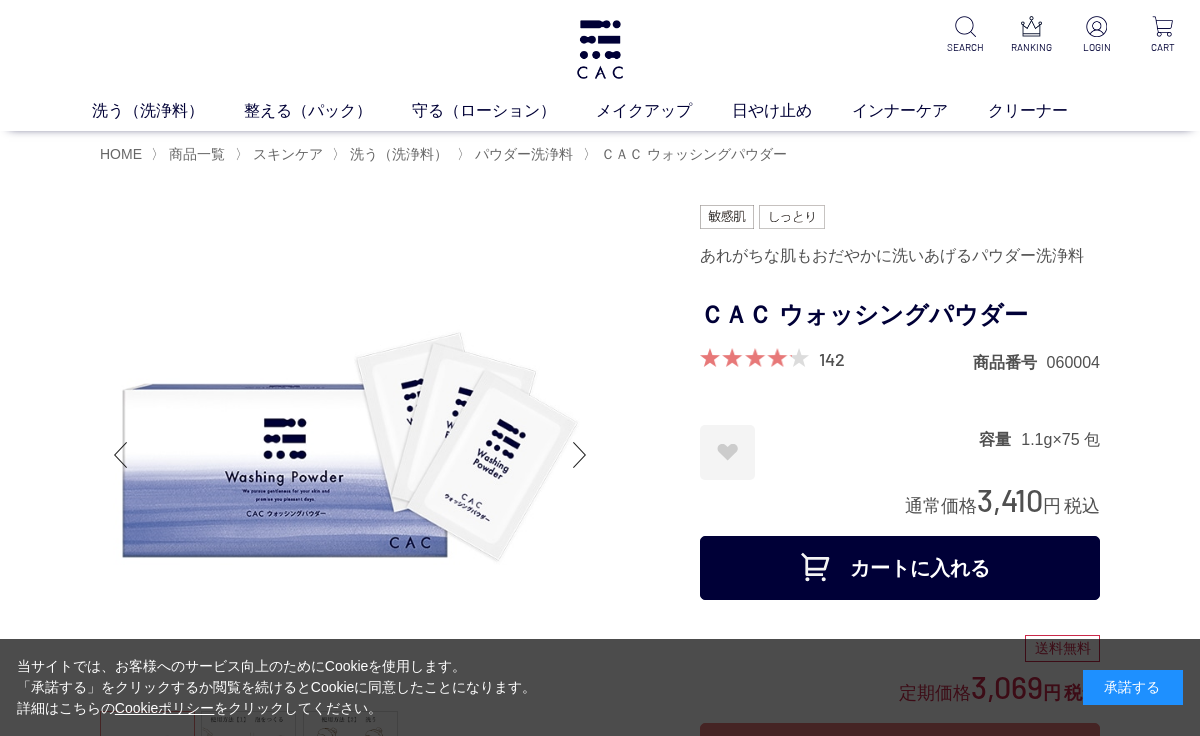 click on "カートに入れる" at bounding box center [900, 568] 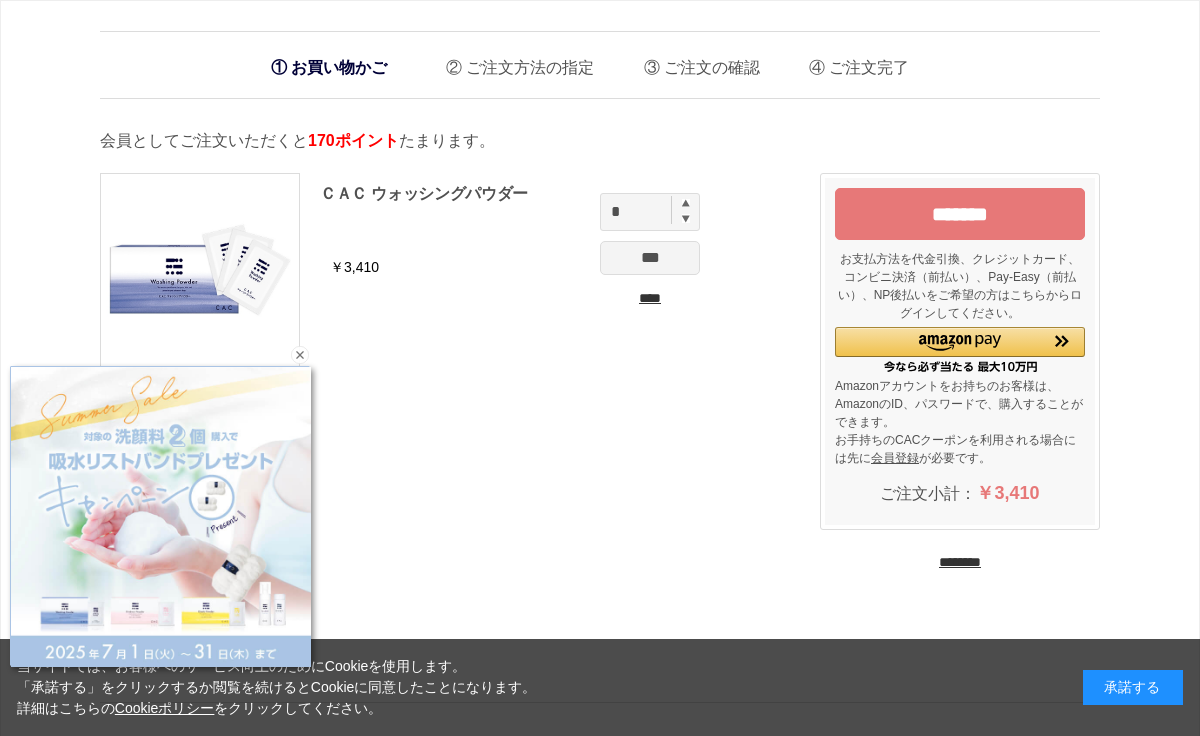 scroll, scrollTop: 0, scrollLeft: 0, axis: both 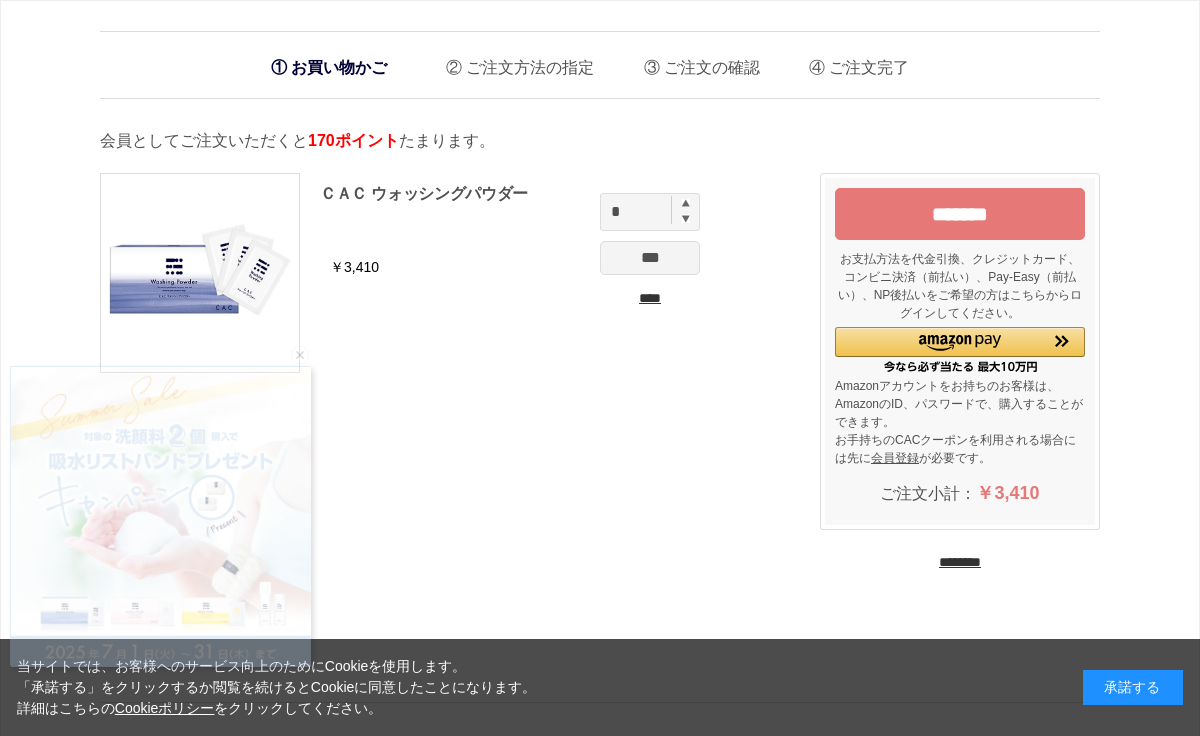 click on "********" at bounding box center [960, 562] 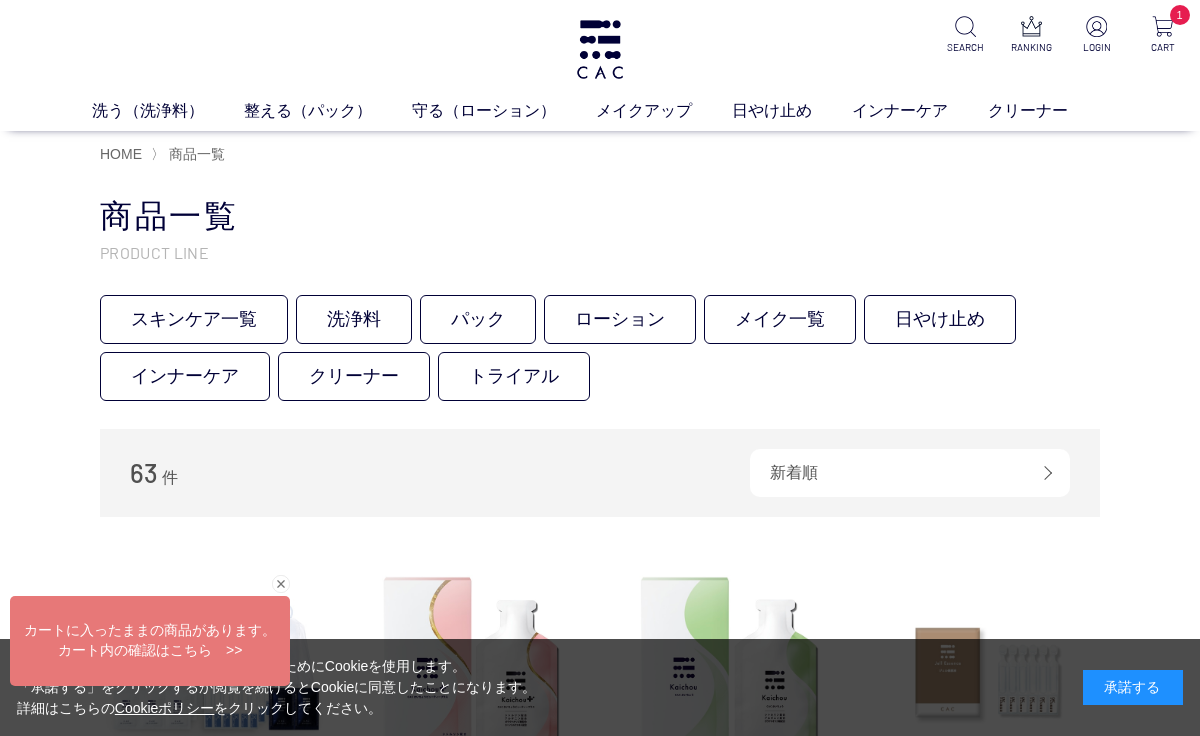 scroll, scrollTop: 0, scrollLeft: 0, axis: both 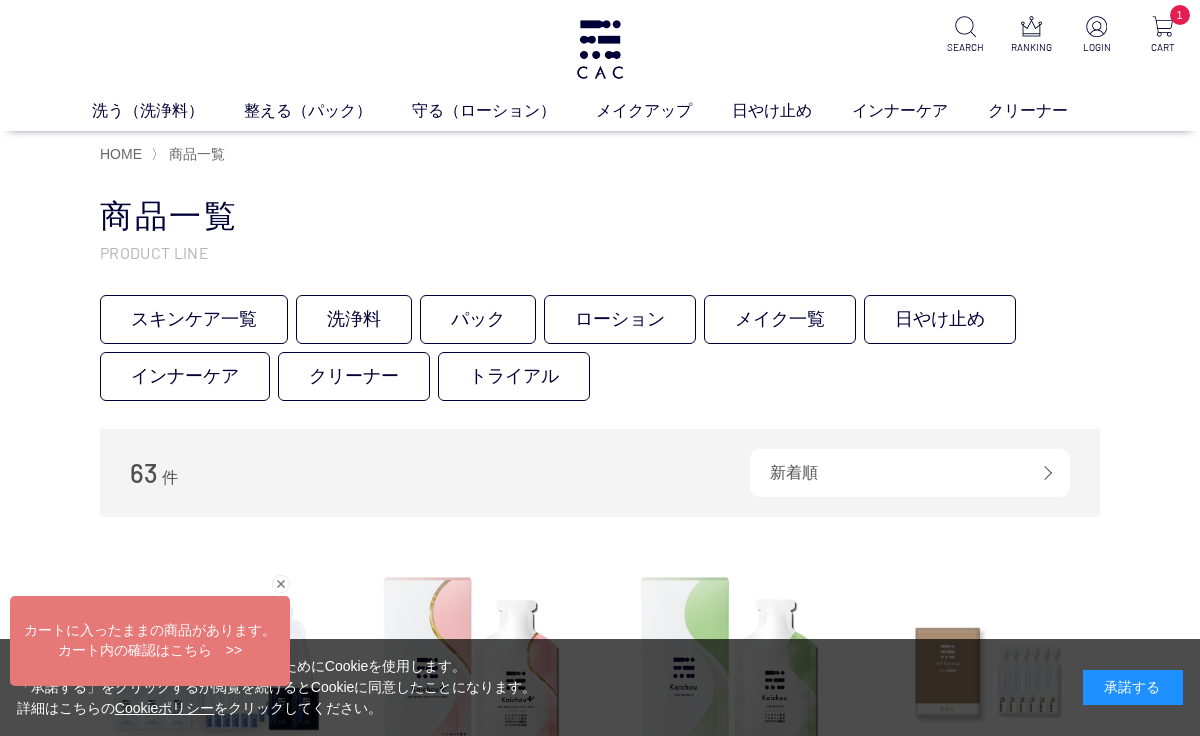 click on "ローション" at bounding box center (620, 319) 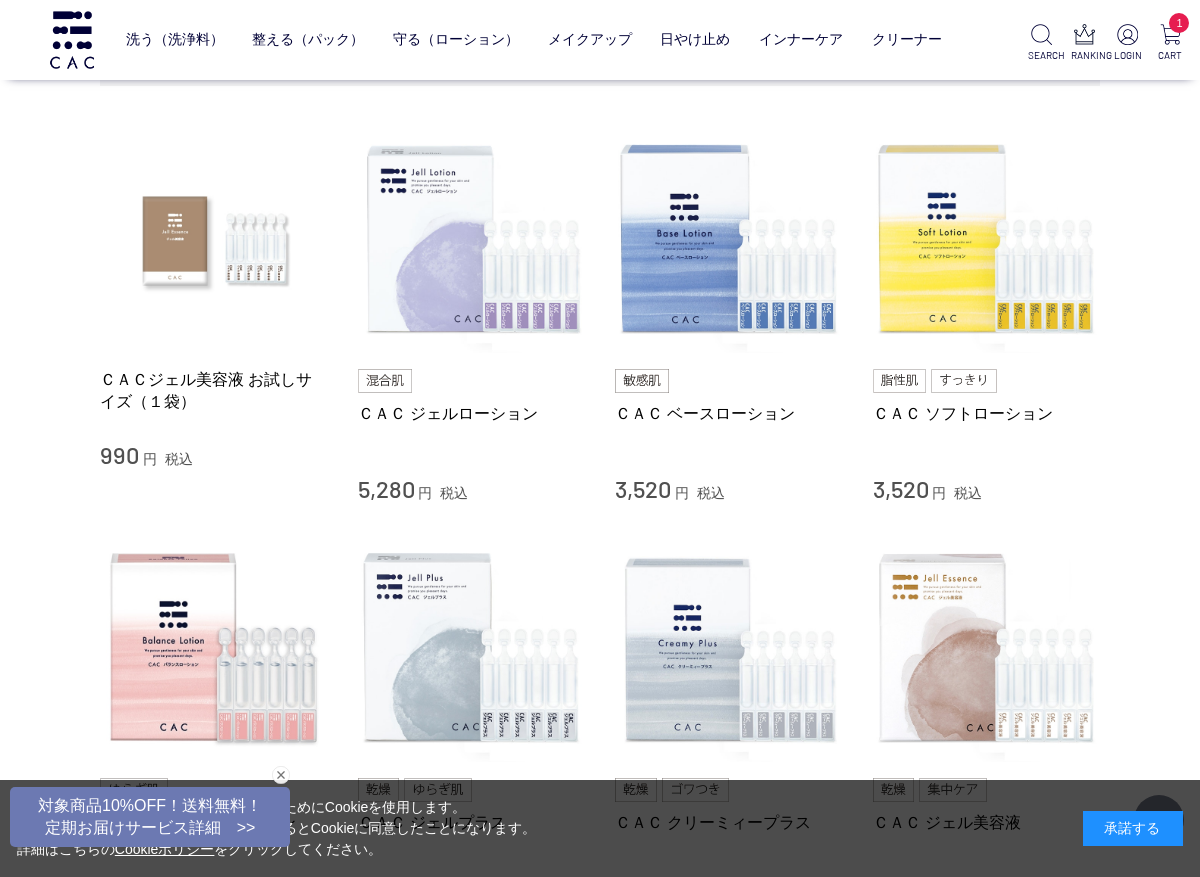 scroll, scrollTop: 373, scrollLeft: 0, axis: vertical 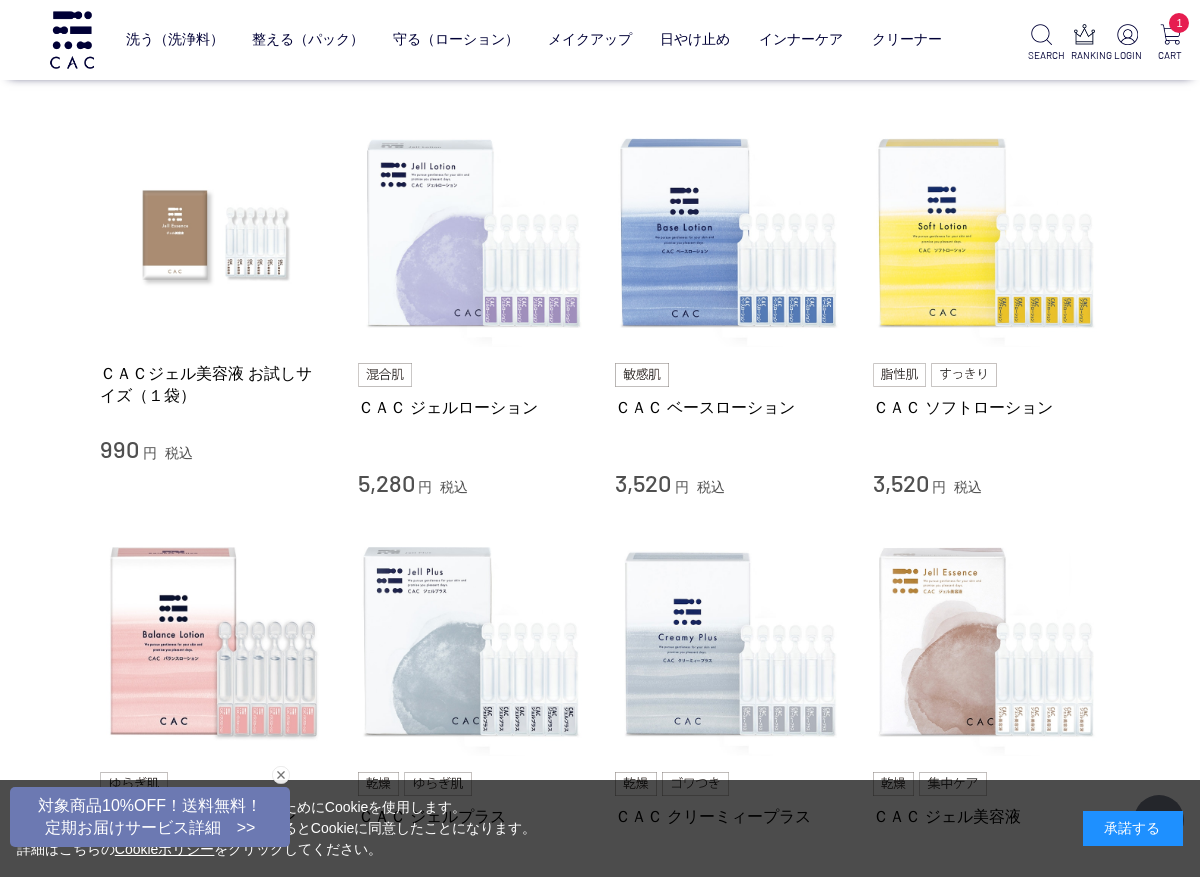 click on "ＣＡＣ ソフトローション" at bounding box center (987, 407) 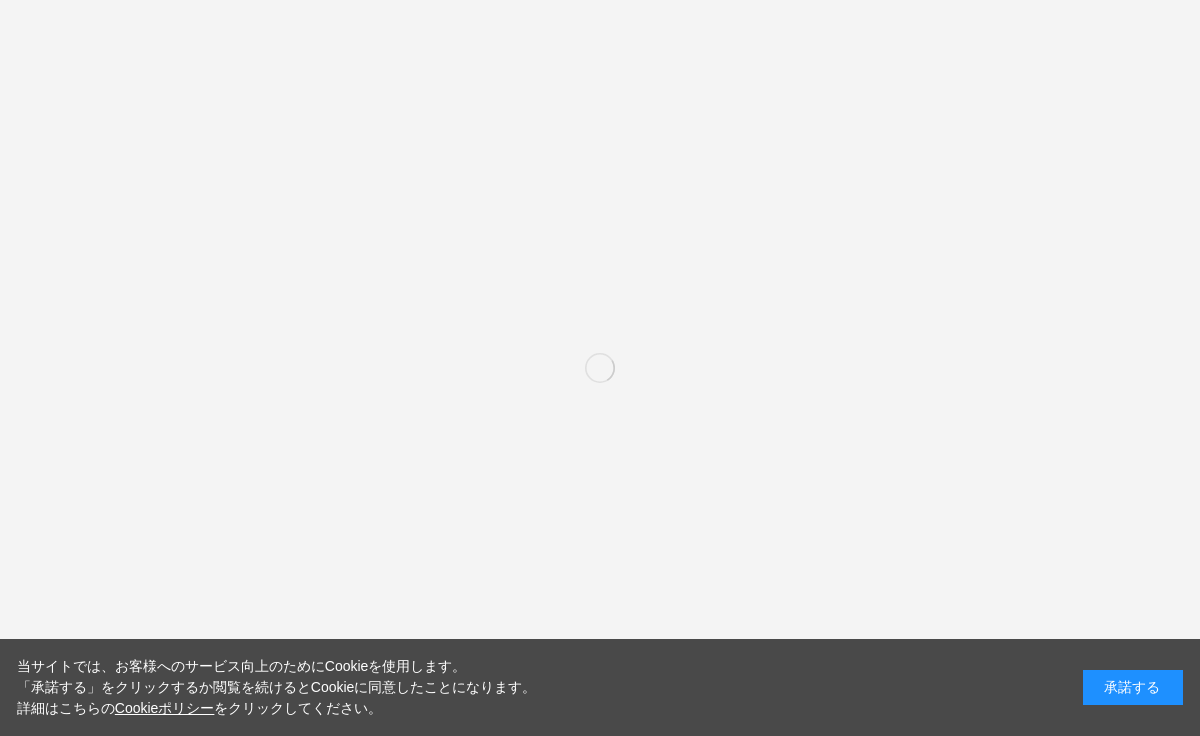 scroll, scrollTop: 0, scrollLeft: 0, axis: both 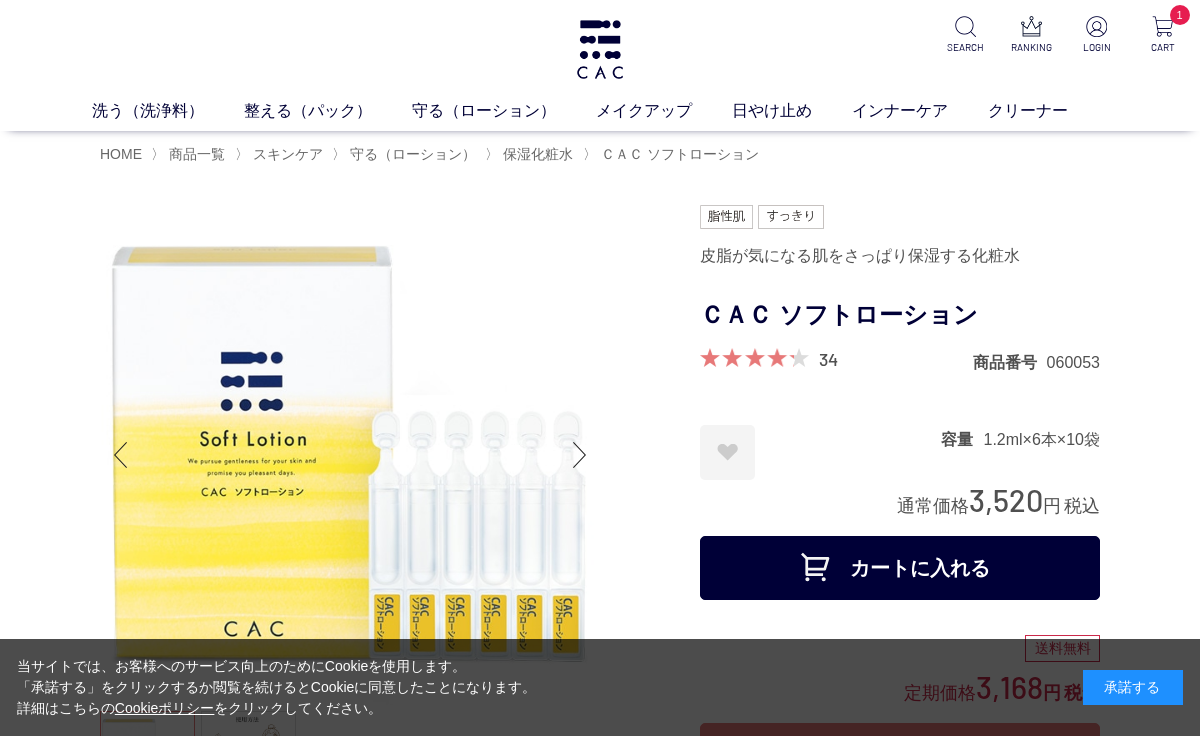 click on "カートに入れる" at bounding box center (900, 568) 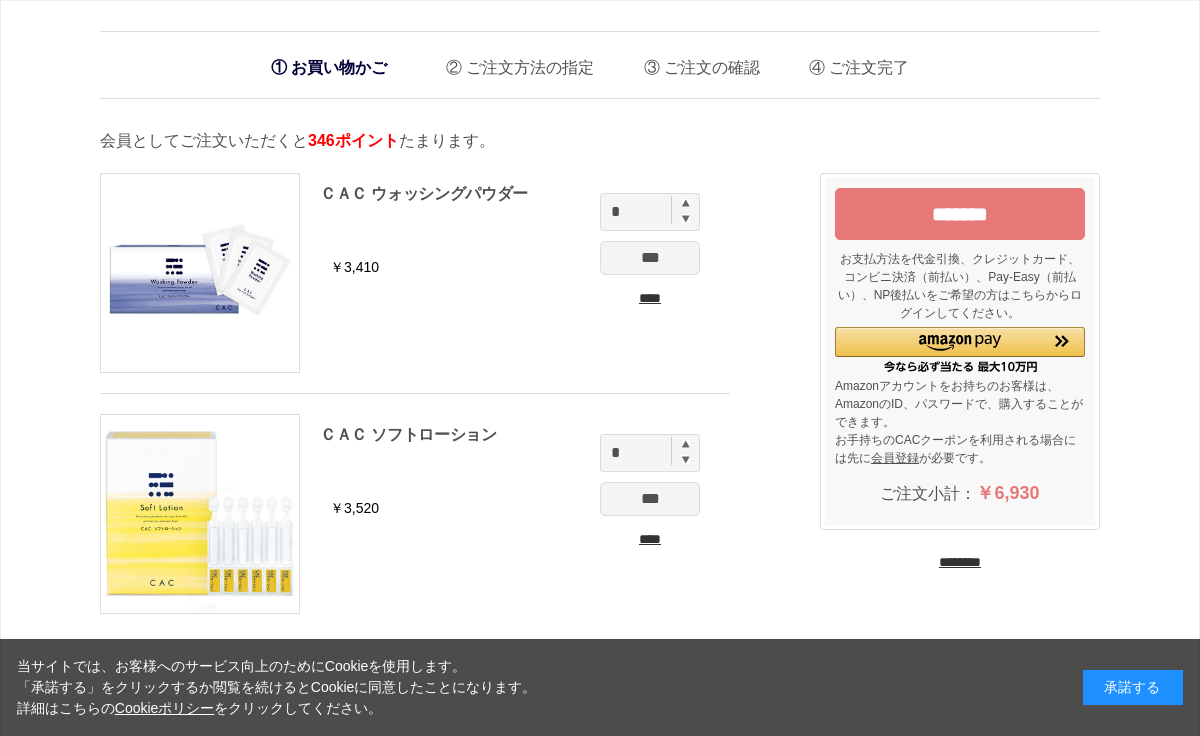 scroll, scrollTop: 0, scrollLeft: 0, axis: both 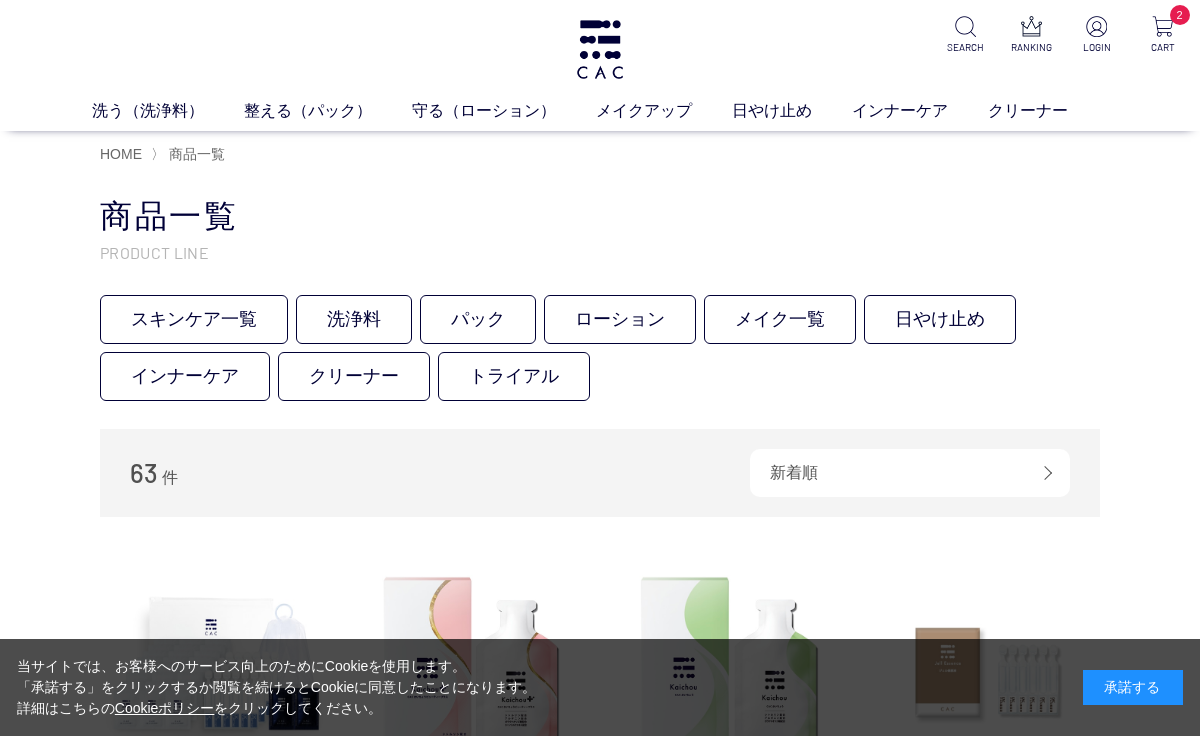 click on "メイク一覧" at bounding box center [780, 319] 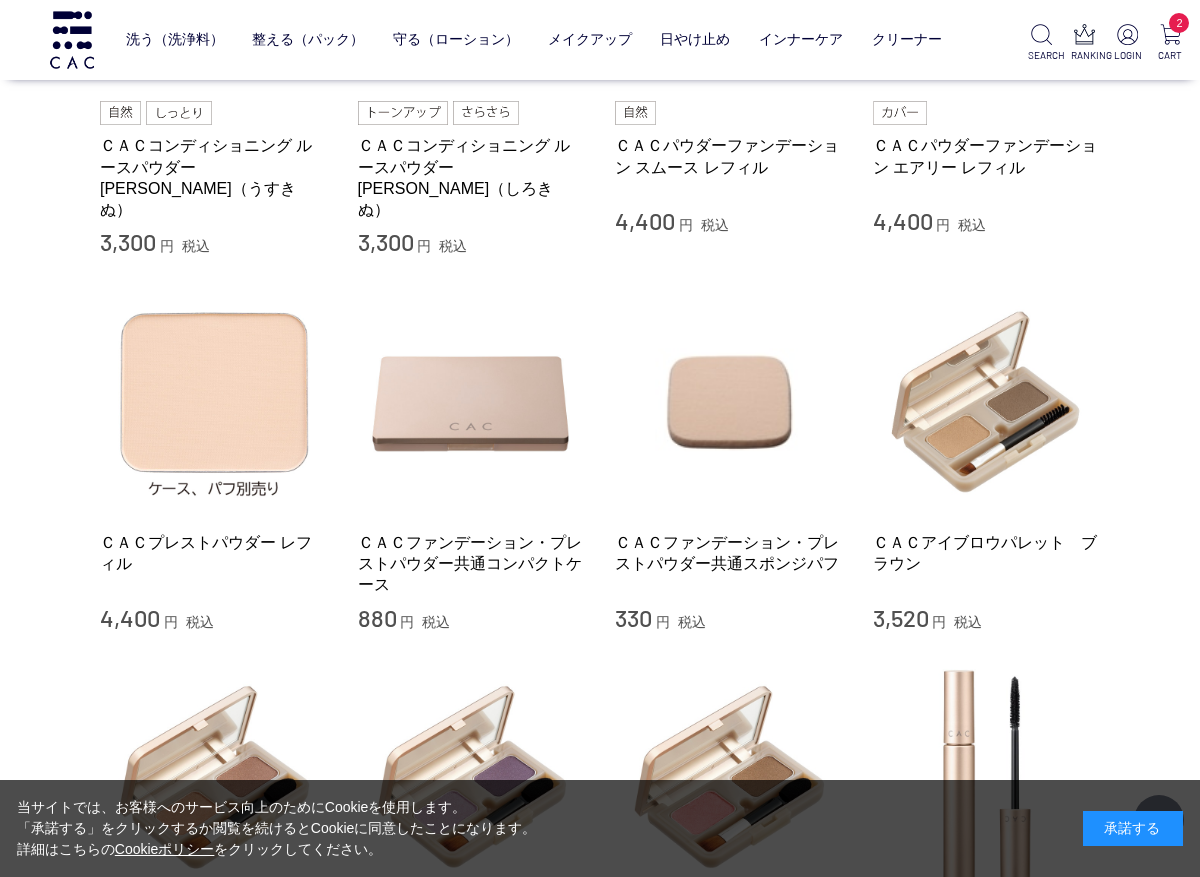 scroll, scrollTop: 671, scrollLeft: 0, axis: vertical 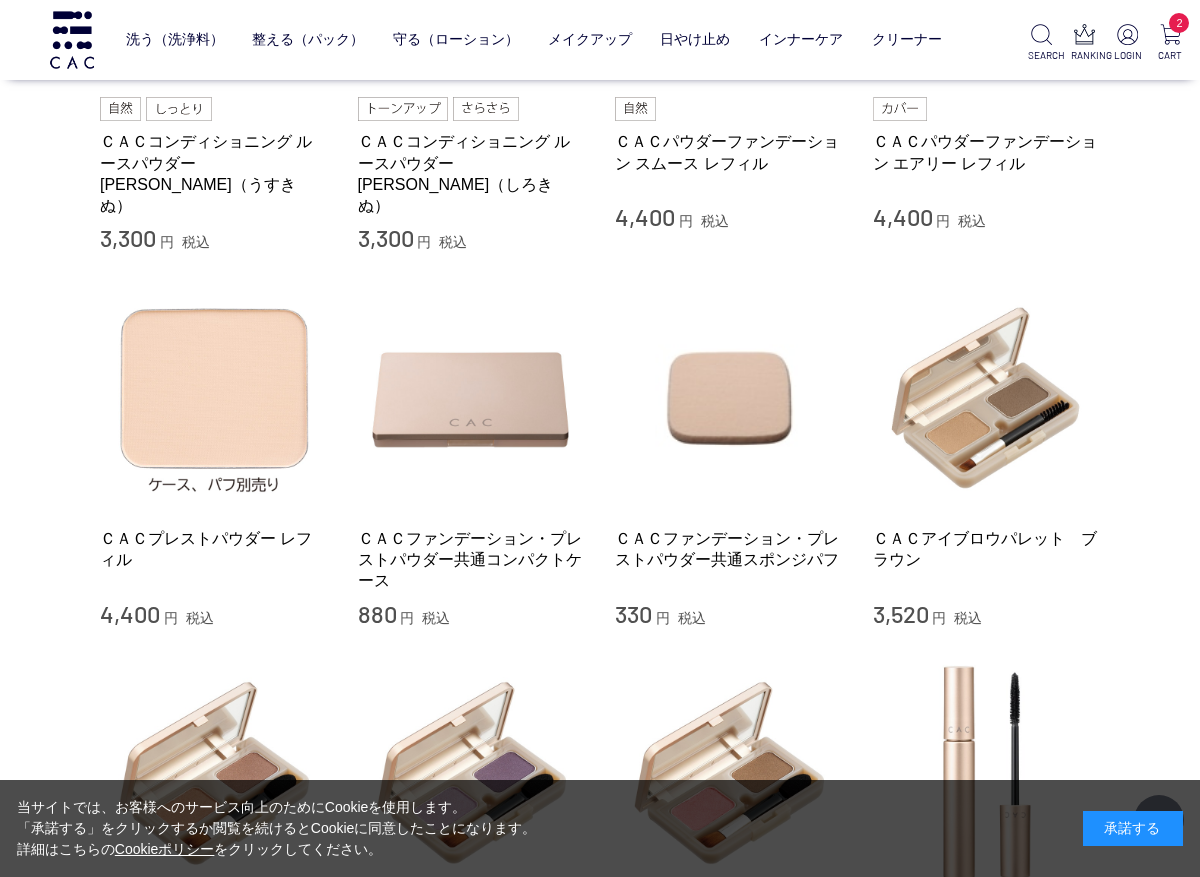 click on "ＣＡＣファンデーション・プレストパウダー共通スポンジパフ" at bounding box center (729, 549) 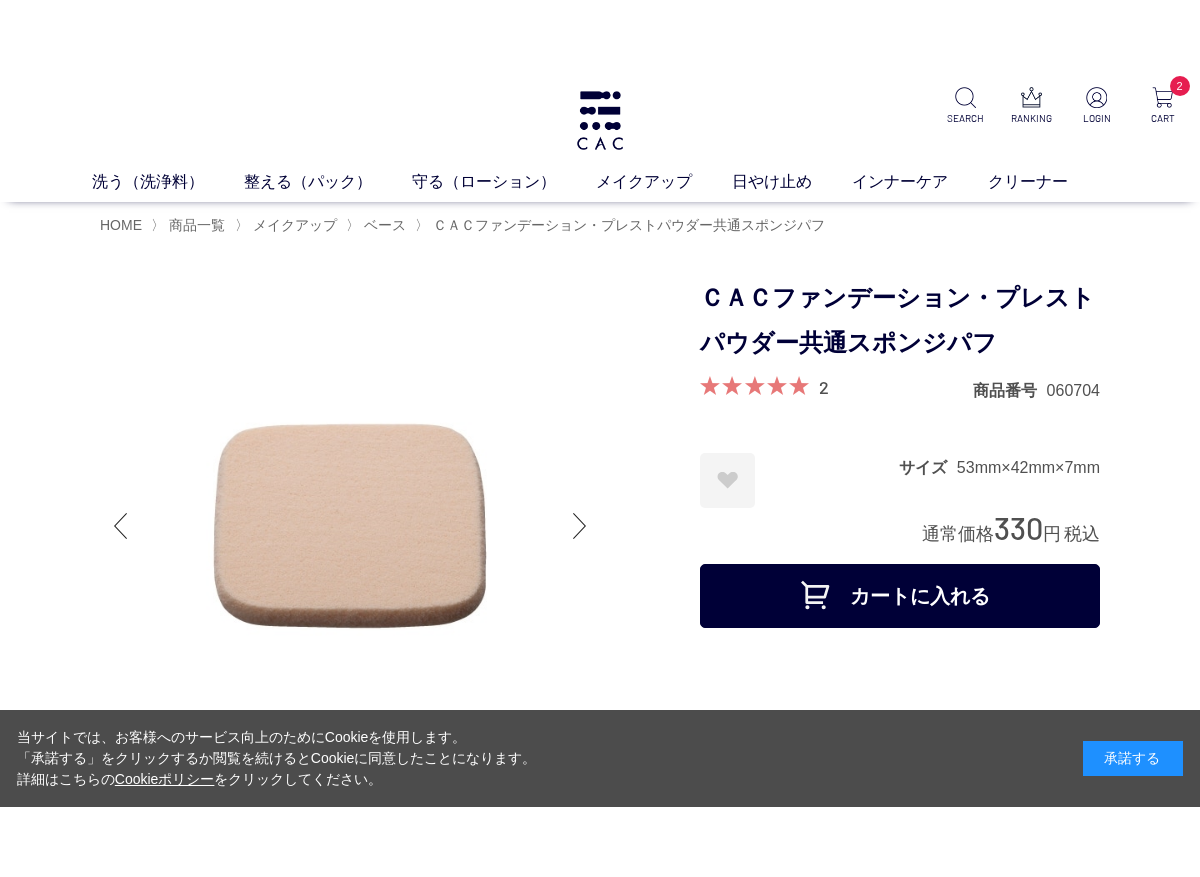 scroll, scrollTop: 115, scrollLeft: 0, axis: vertical 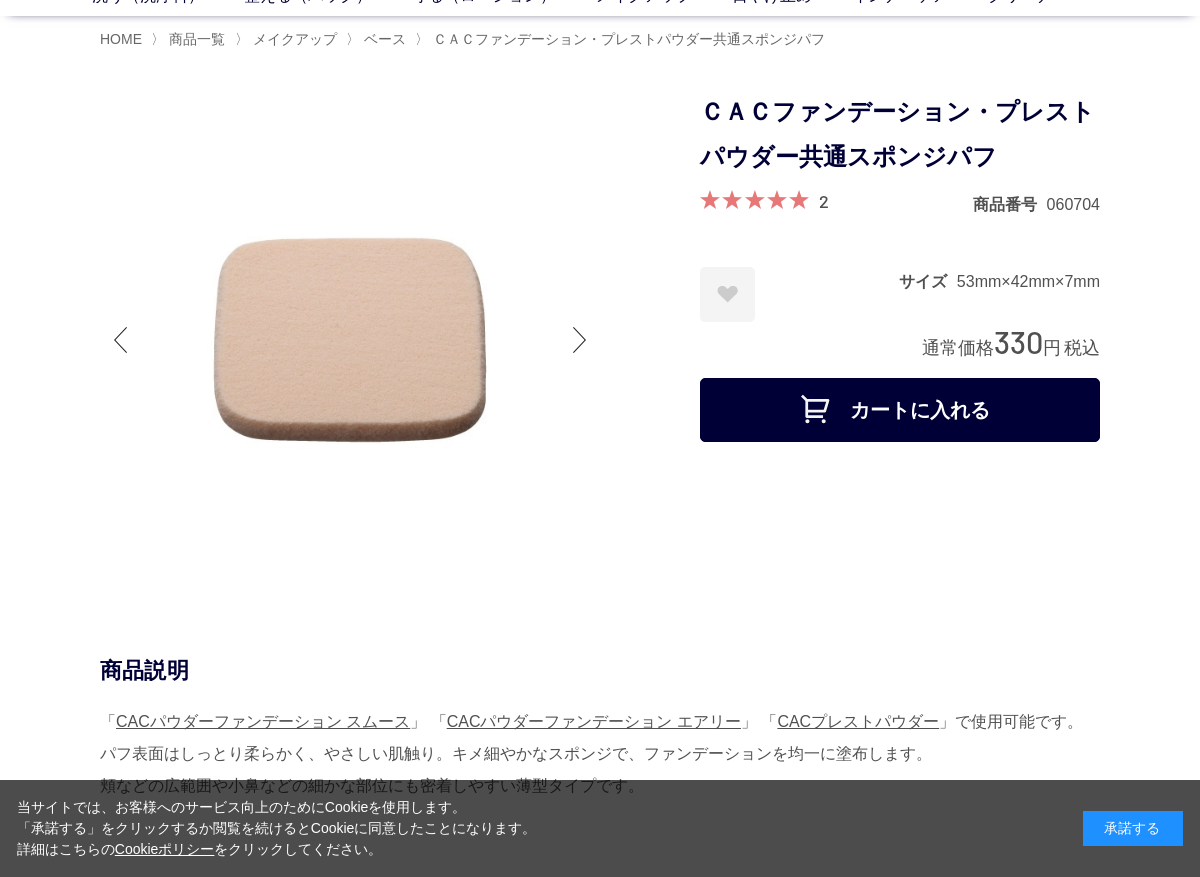 click on "カートに入れる" at bounding box center (900, 410) 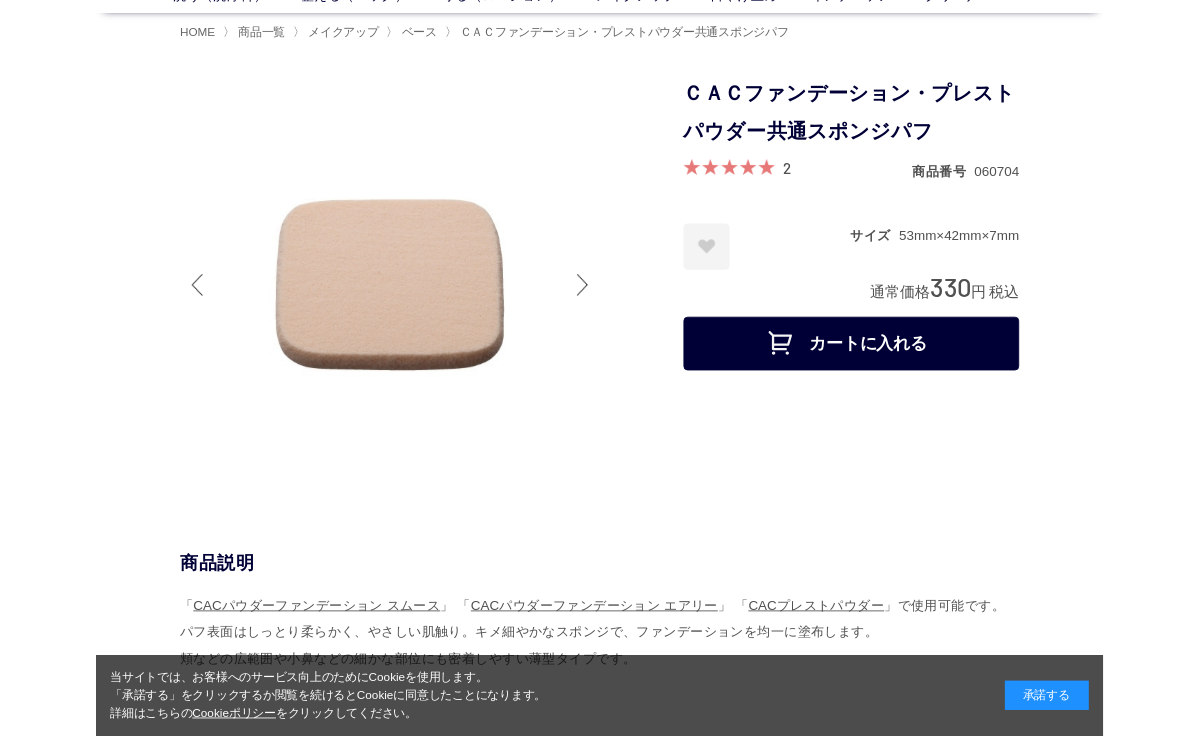 scroll, scrollTop: 190, scrollLeft: 0, axis: vertical 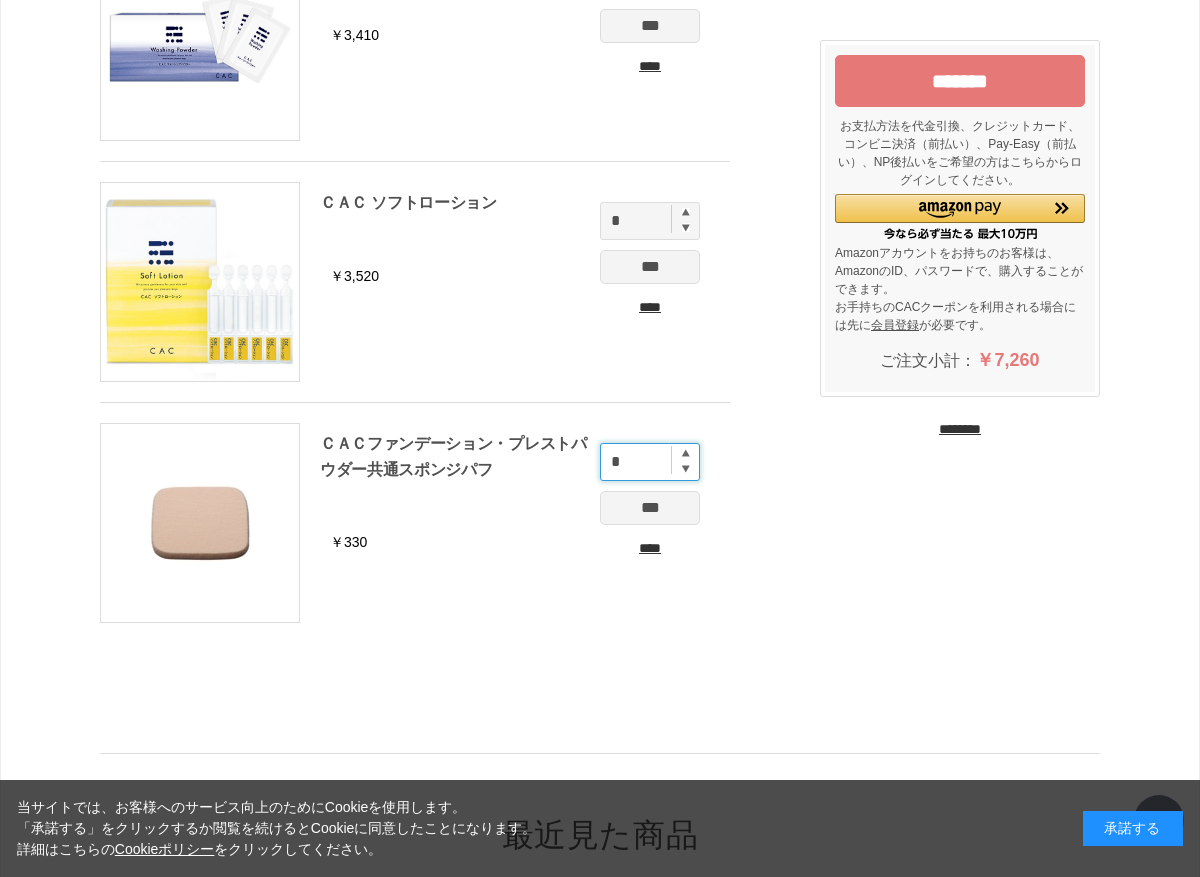 click on "*" at bounding box center [650, 462] 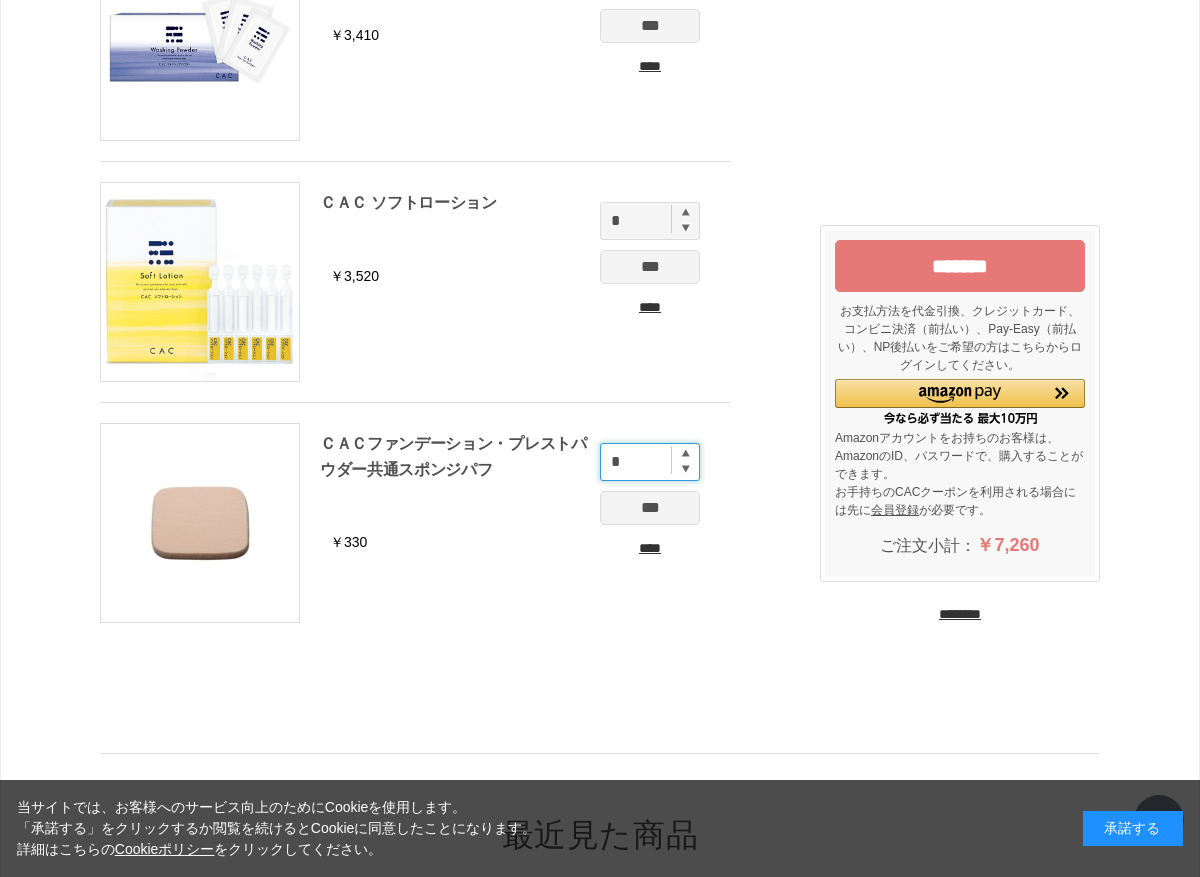 scroll, scrollTop: 489, scrollLeft: 0, axis: vertical 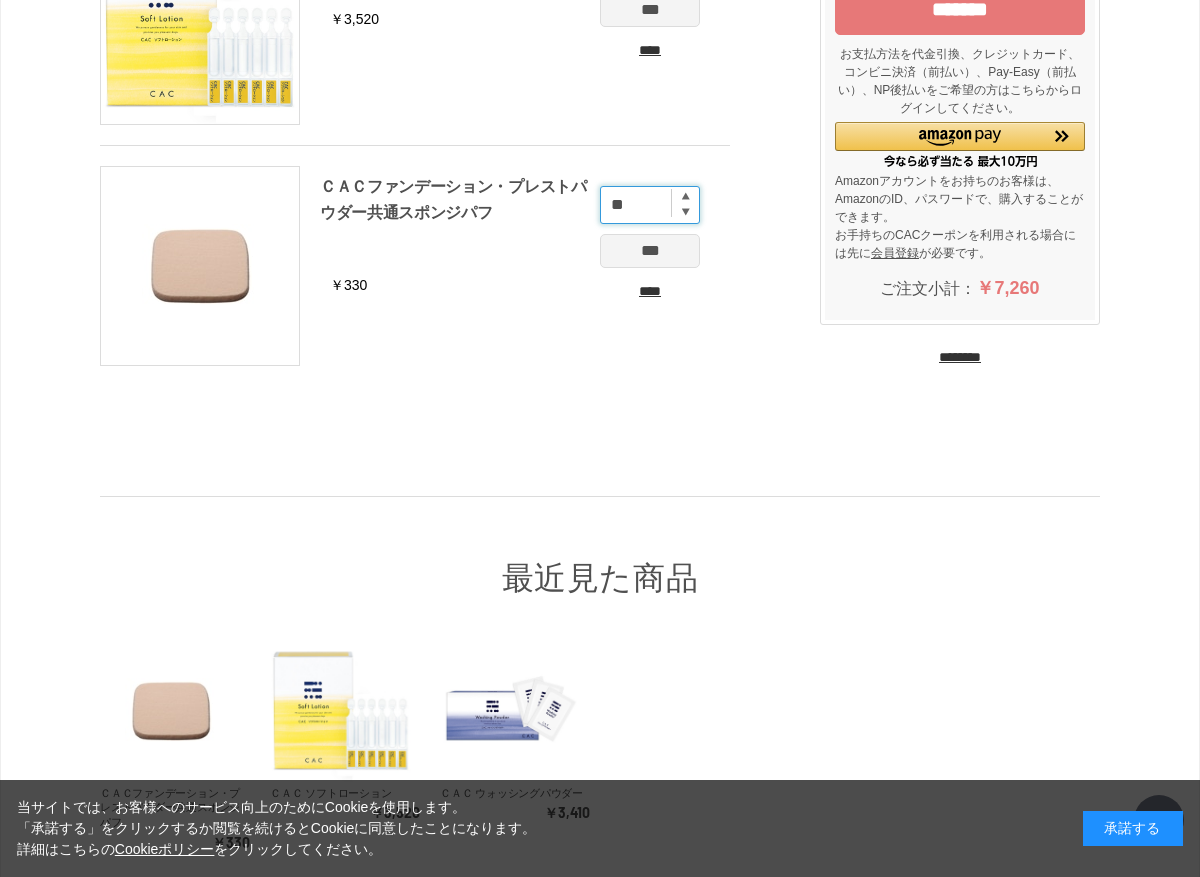 type on "*" 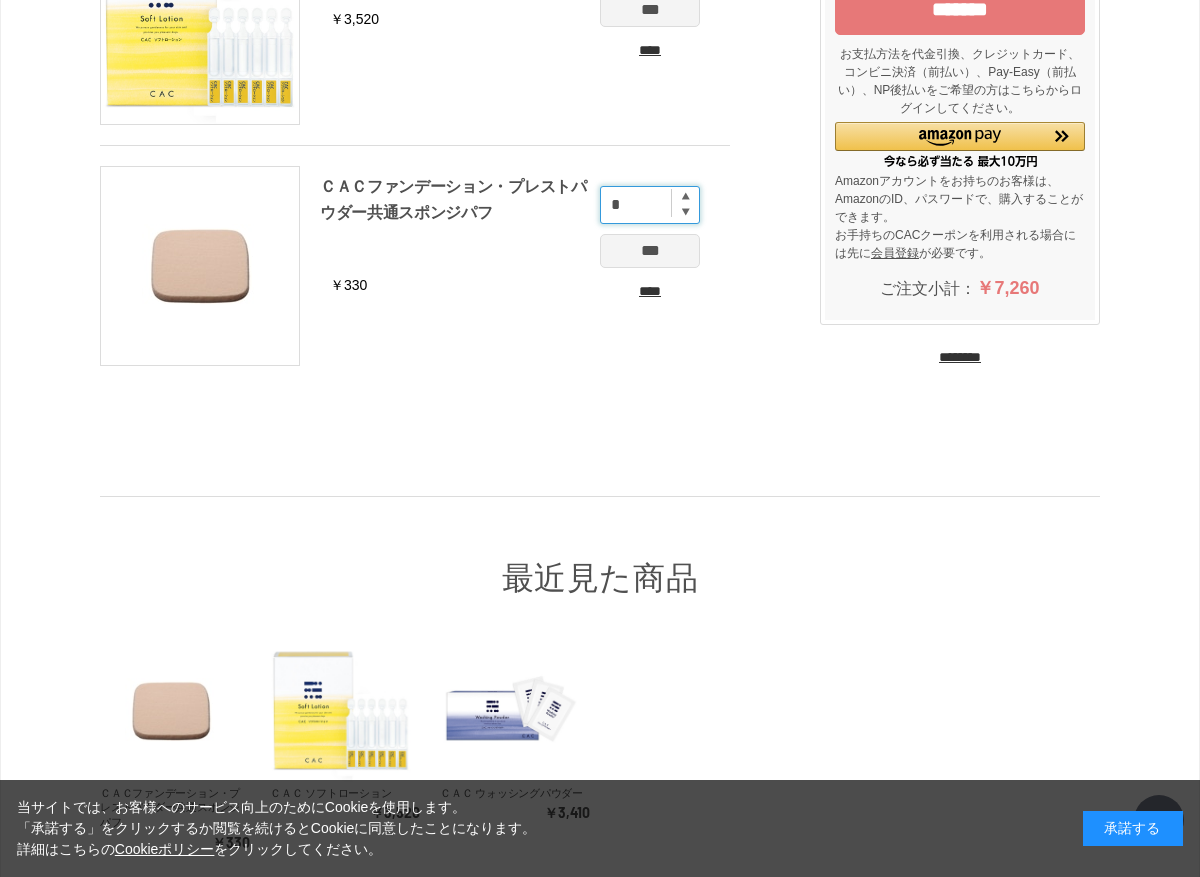 type on "*" 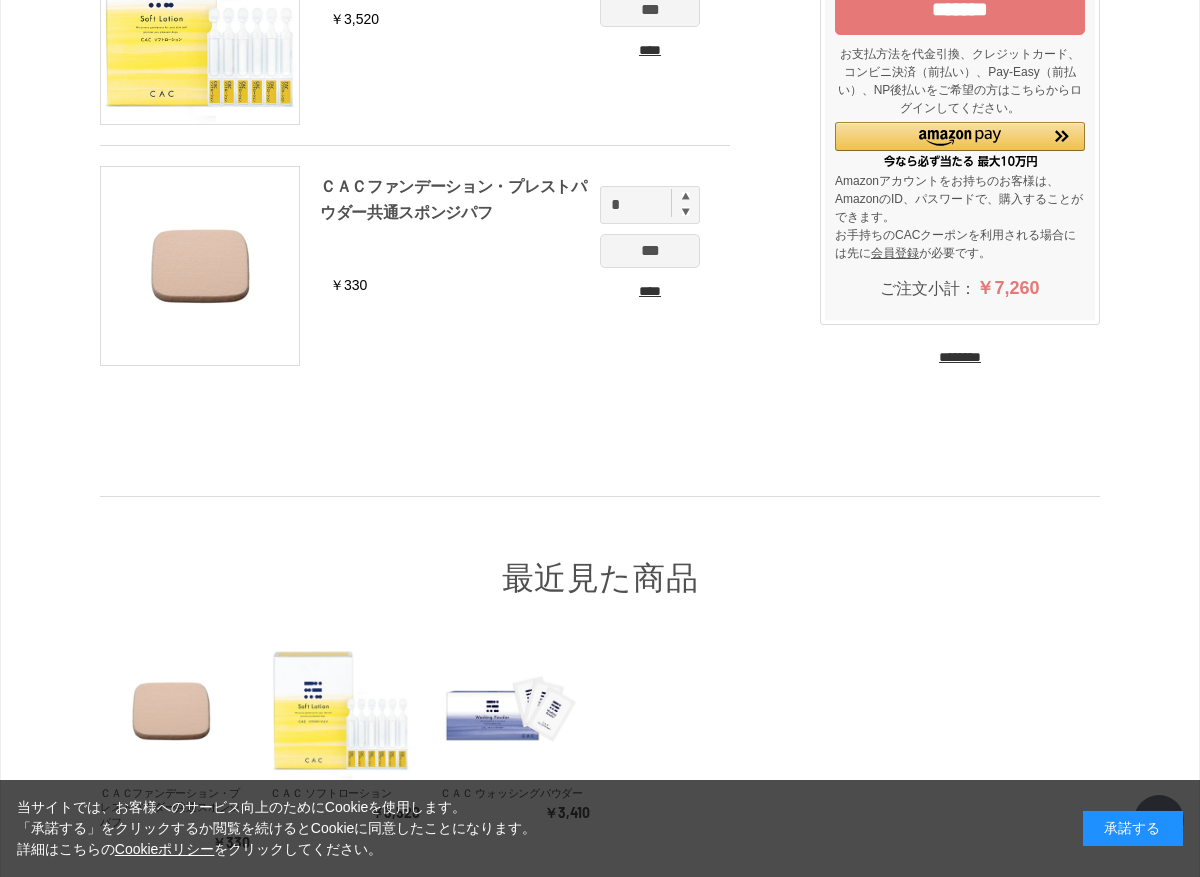 click on "***" at bounding box center [650, 251] 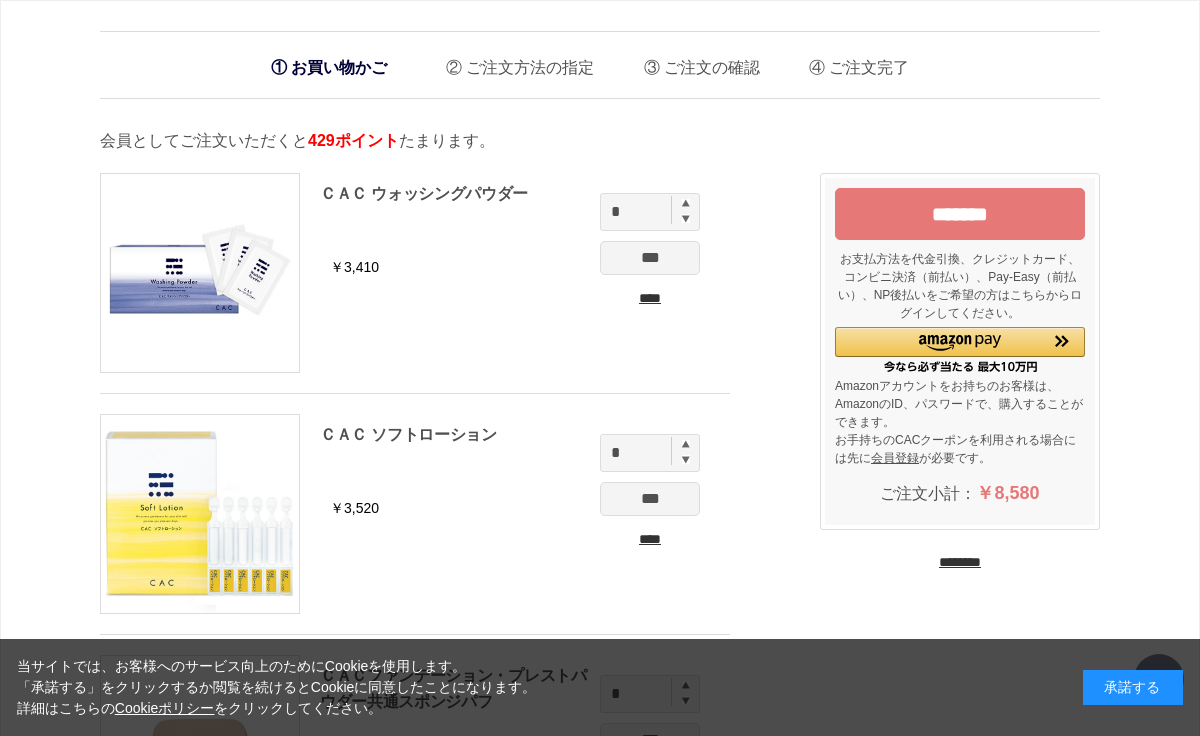 scroll, scrollTop: 0, scrollLeft: 0, axis: both 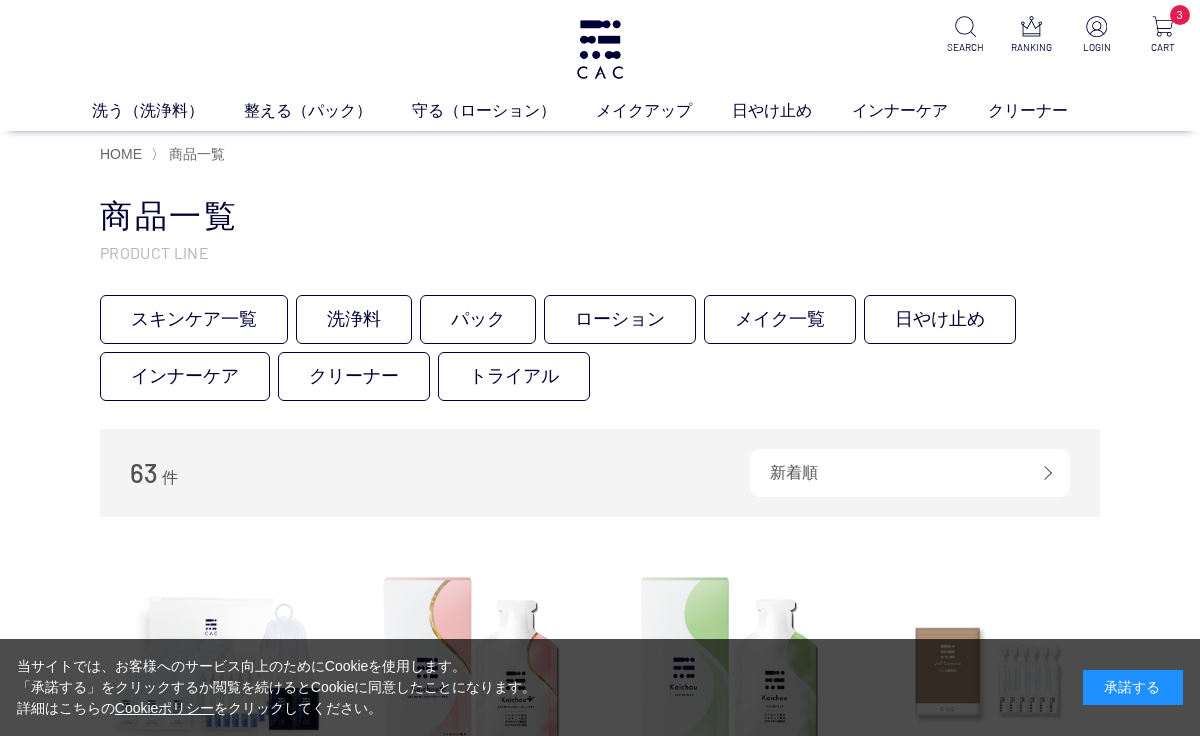 click on "メイク一覧" at bounding box center (780, 319) 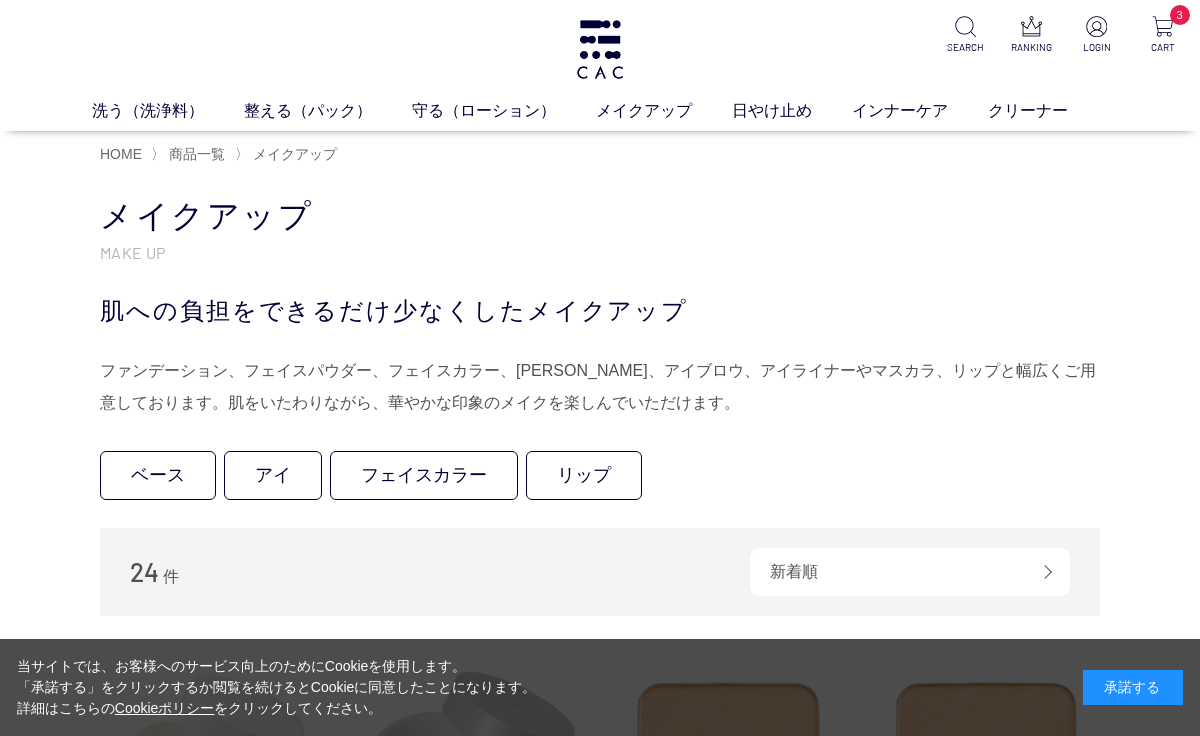 scroll, scrollTop: 0, scrollLeft: 0, axis: both 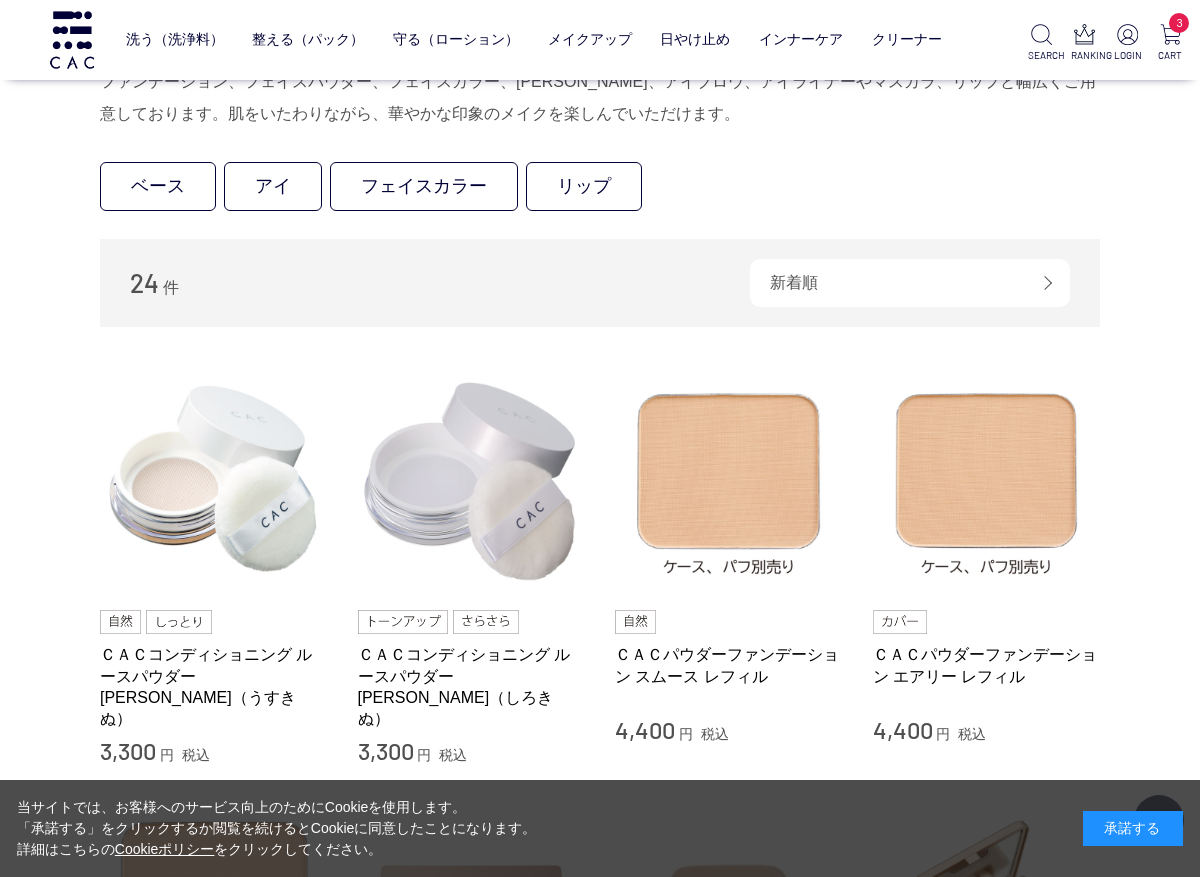 click on "ベース" at bounding box center (158, 186) 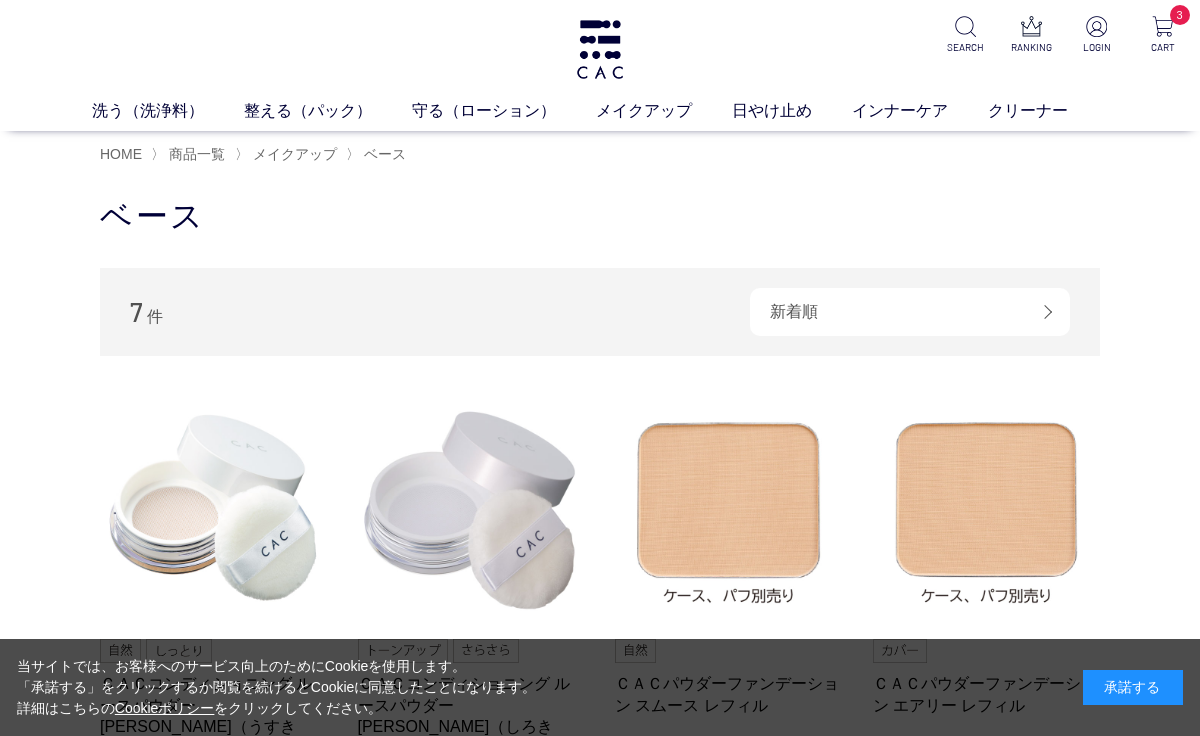 scroll, scrollTop: 0, scrollLeft: 0, axis: both 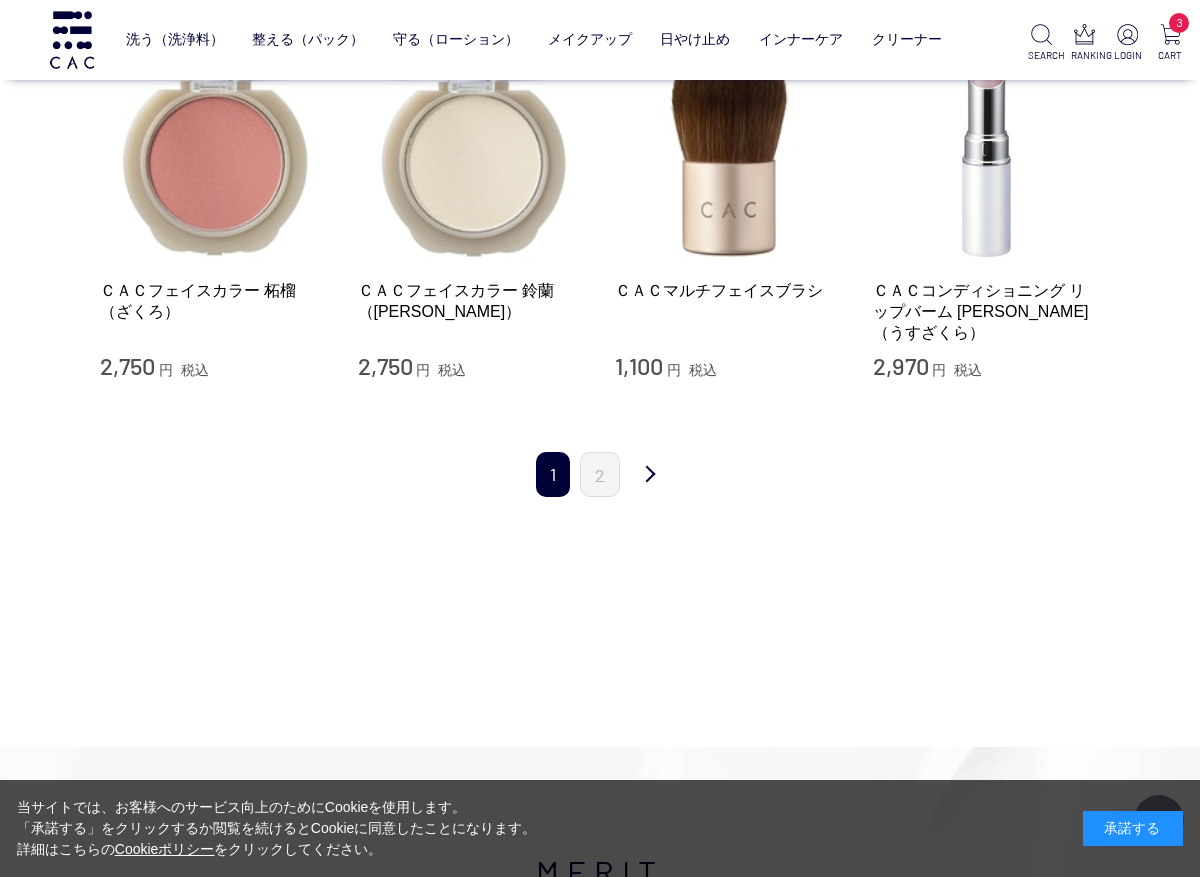 click on "次" at bounding box center [650, 475] 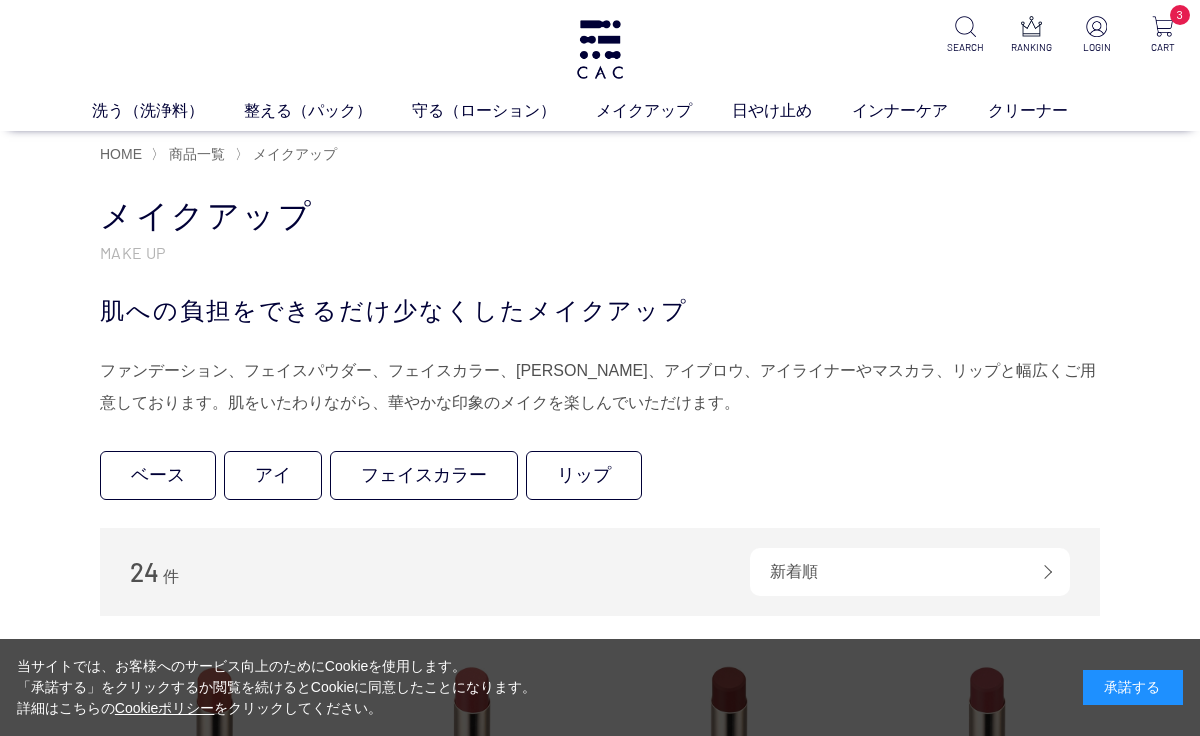 scroll, scrollTop: 0, scrollLeft: 0, axis: both 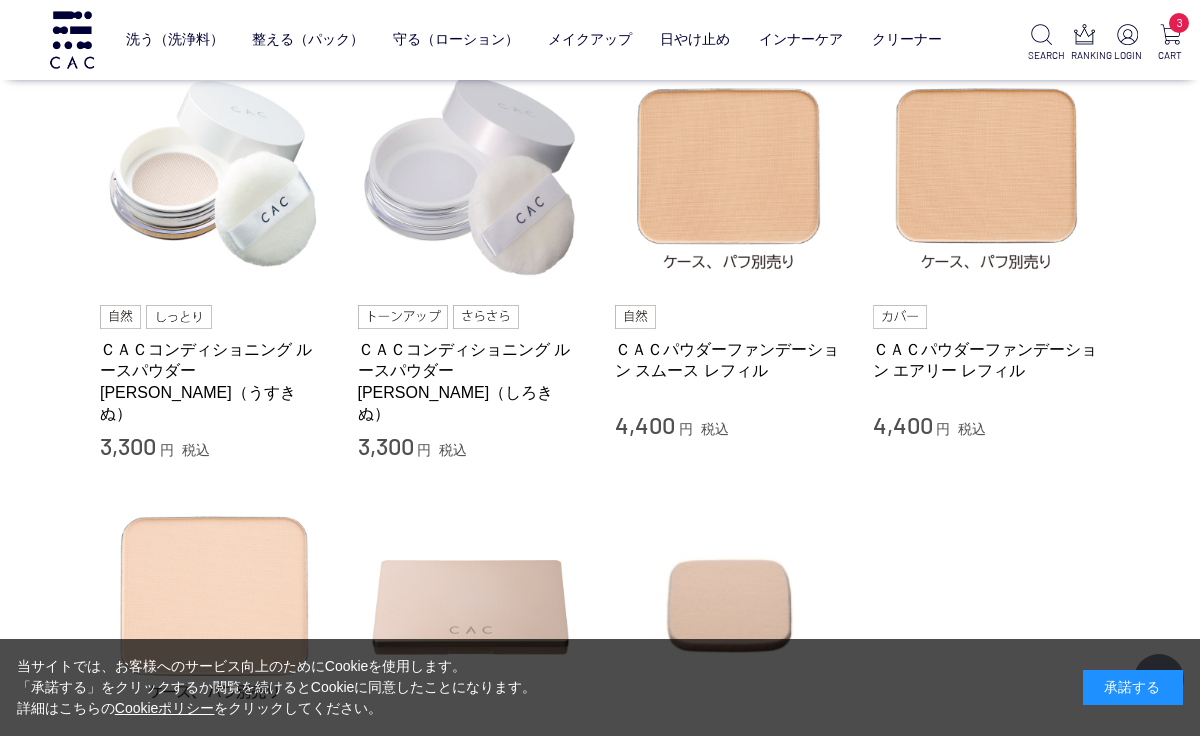 click on "ＣＡＣパウダーファンデーション スムース レフィル" at bounding box center [729, 360] 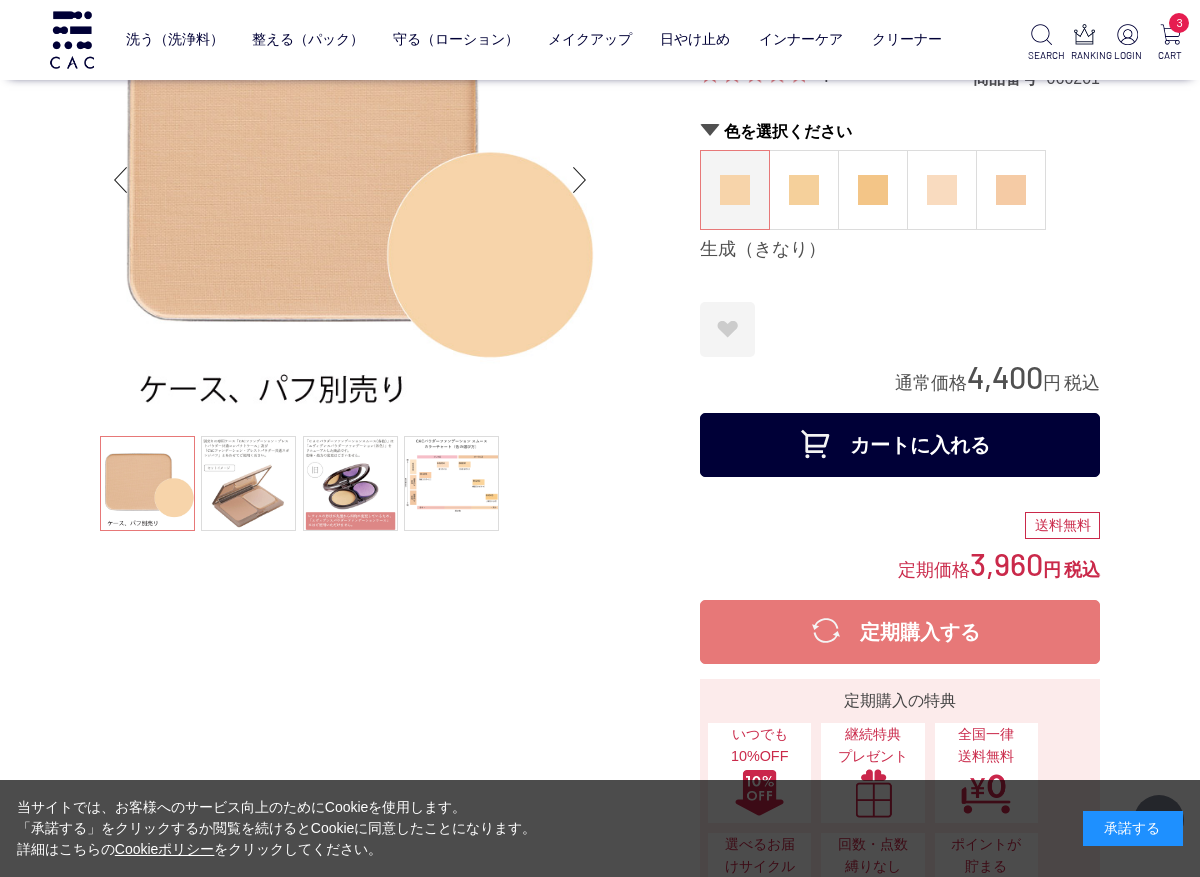 scroll, scrollTop: 142, scrollLeft: 0, axis: vertical 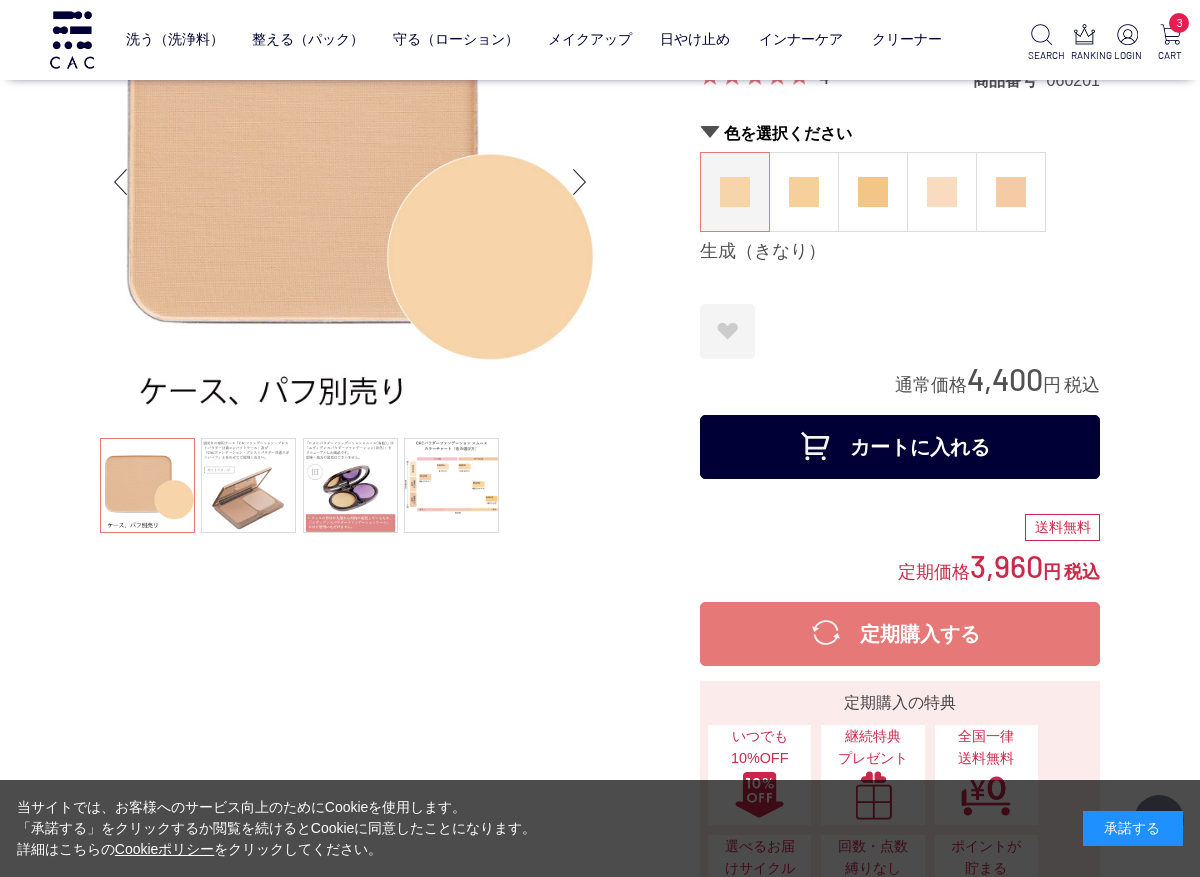 click at bounding box center (1011, 192) 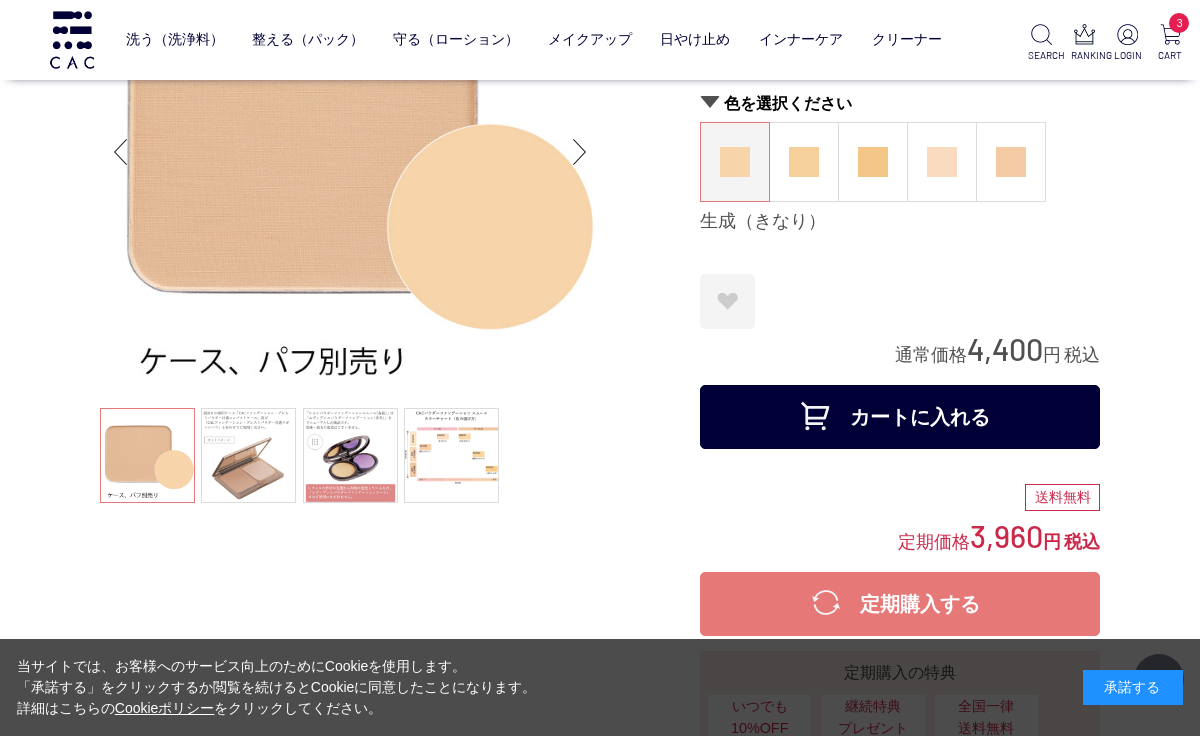 scroll, scrollTop: 170, scrollLeft: 0, axis: vertical 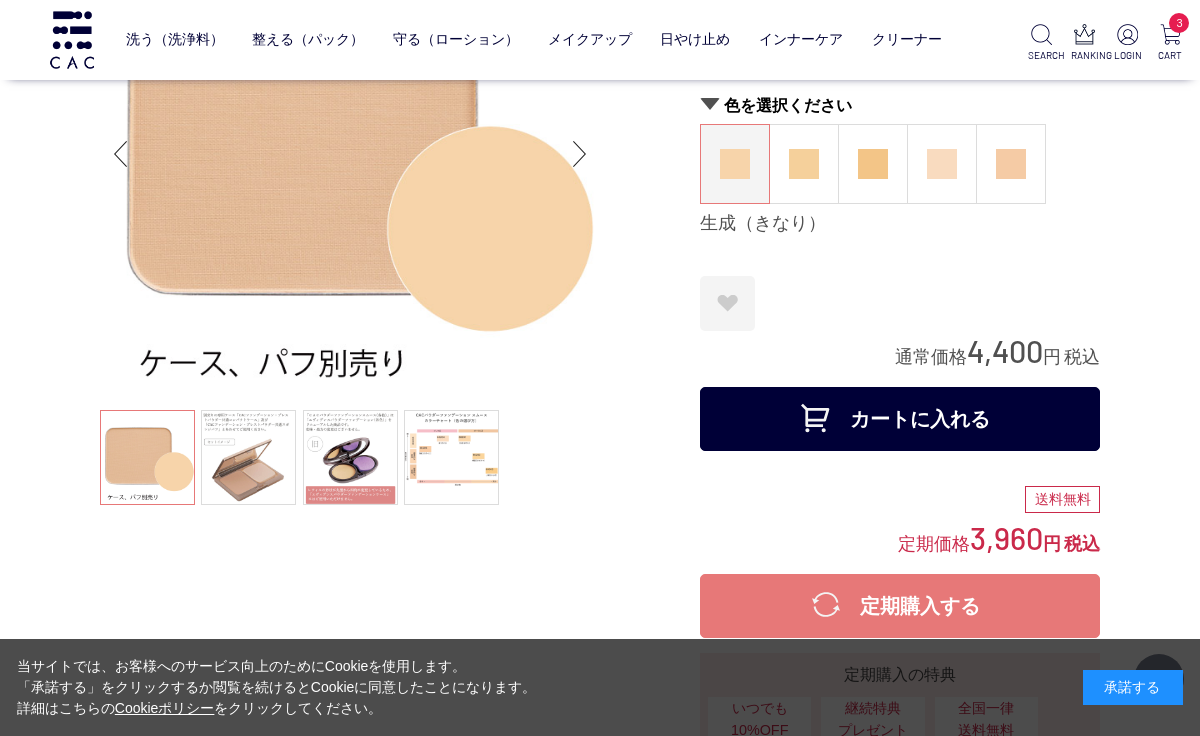 click at bounding box center (804, 164) 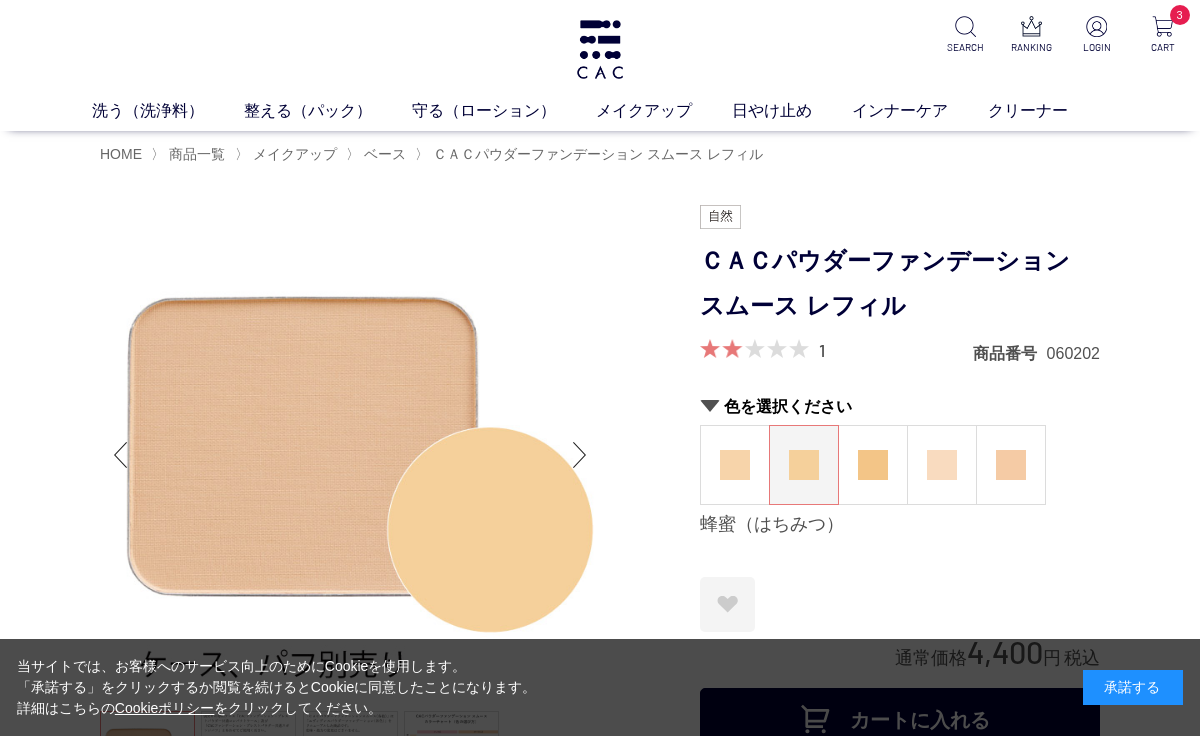scroll, scrollTop: 0, scrollLeft: 0, axis: both 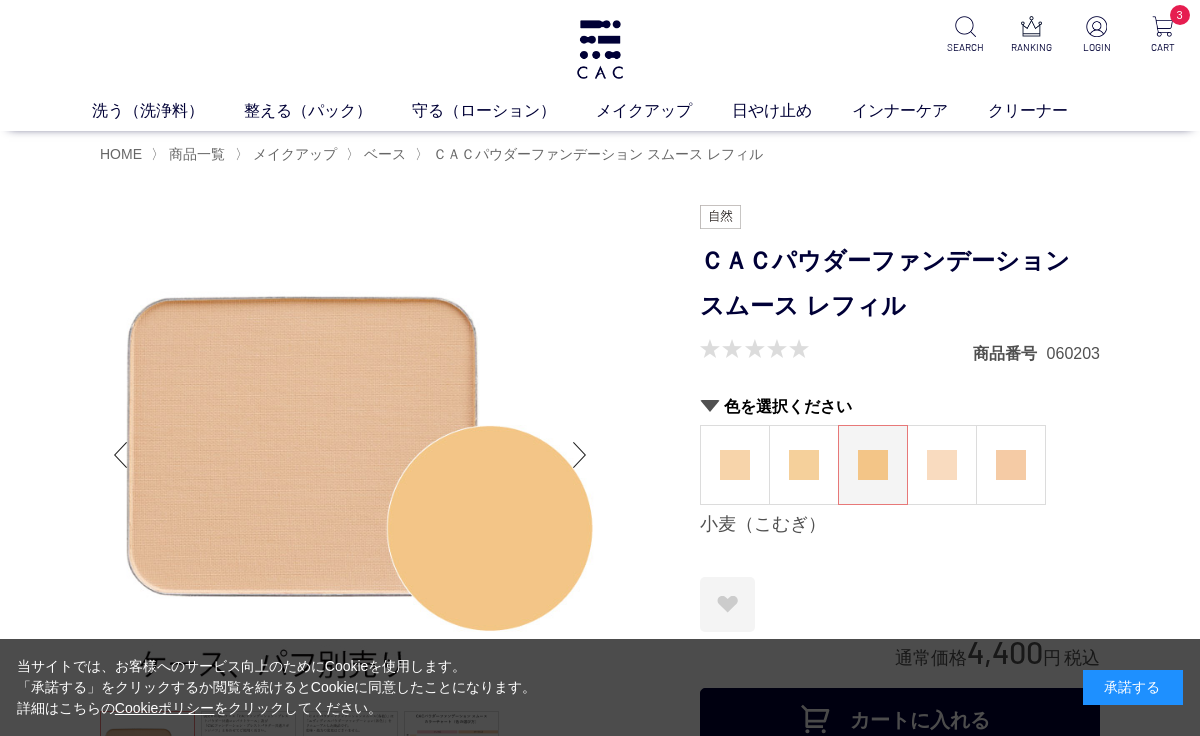 click at bounding box center [942, 465] 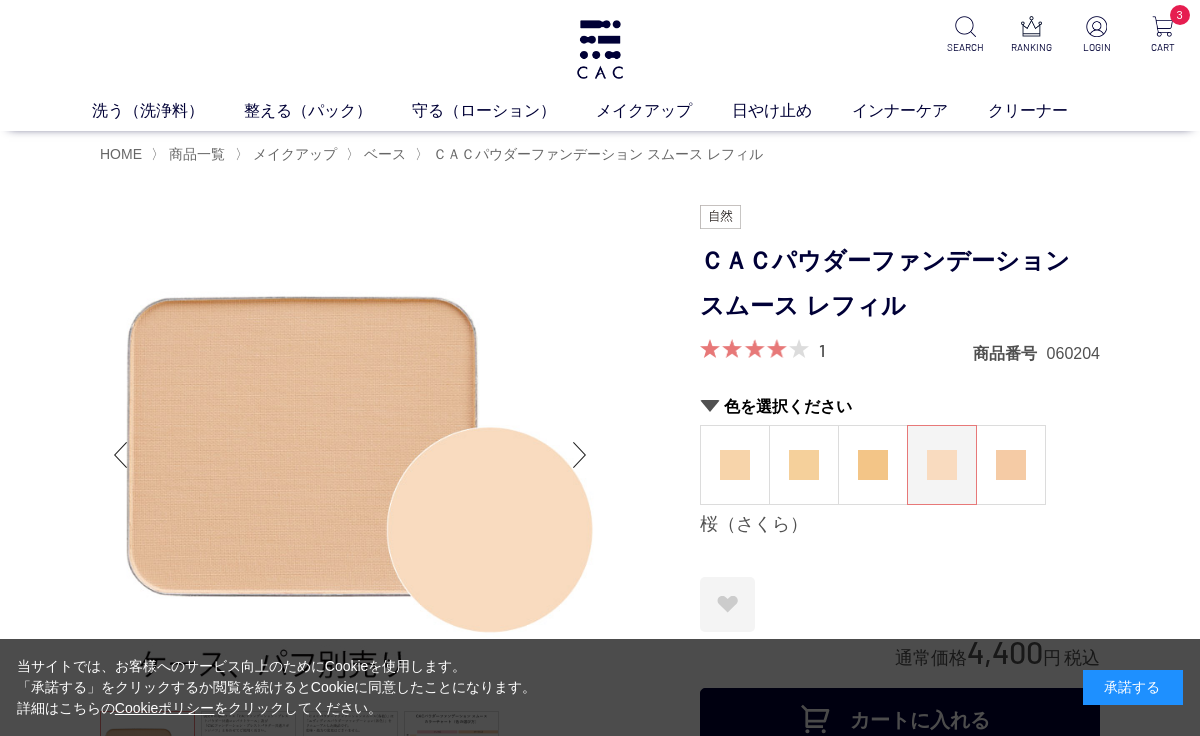 scroll, scrollTop: 0, scrollLeft: 0, axis: both 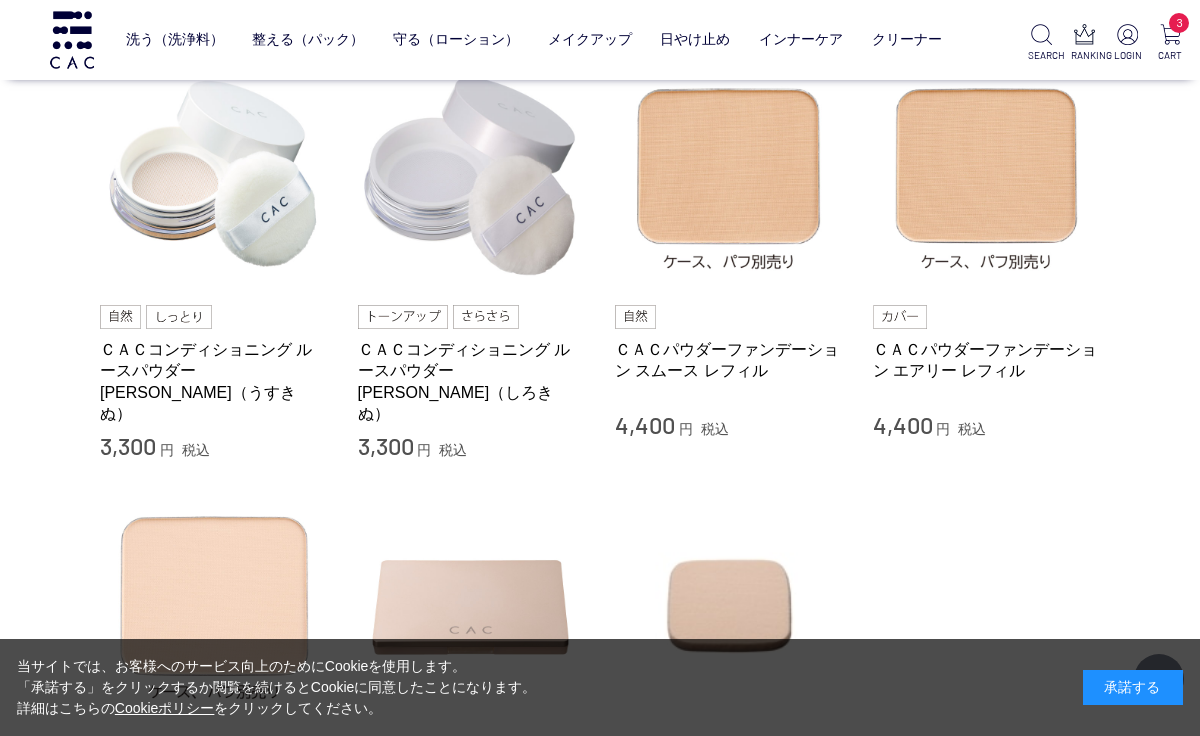 click on "ＣＡＣパウダーファンデーション エアリー レフィル" at bounding box center (987, 360) 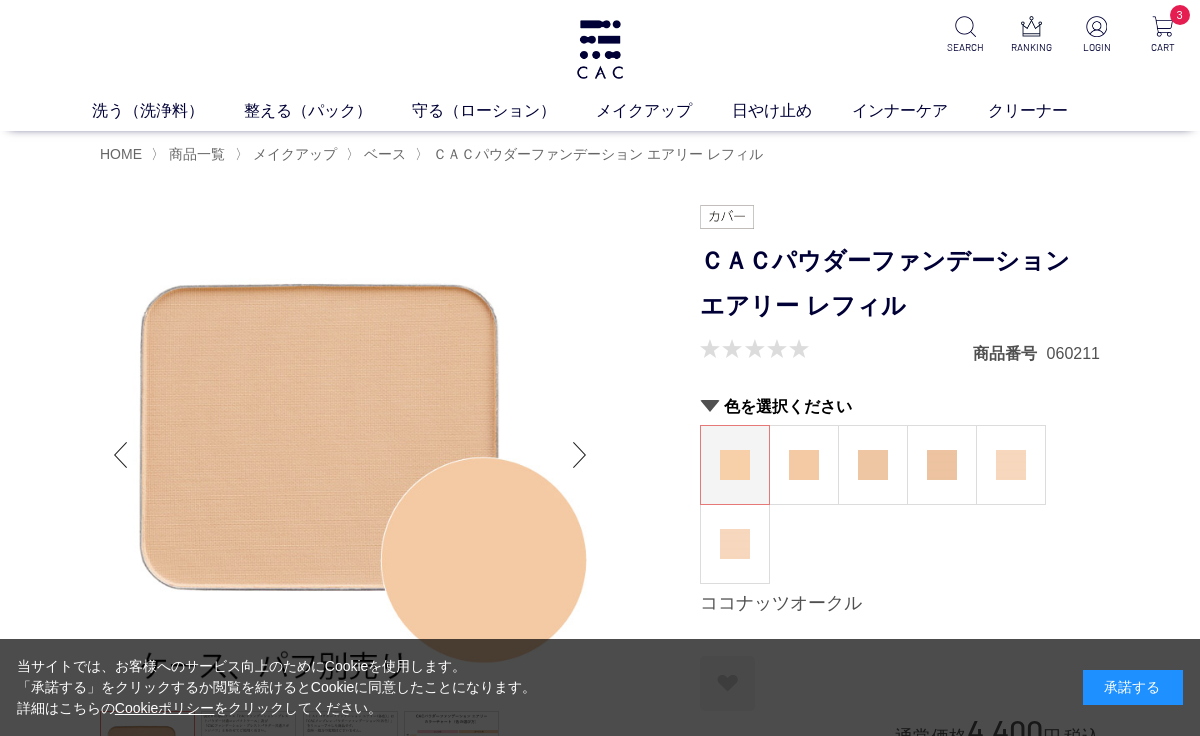 scroll, scrollTop: 0, scrollLeft: 0, axis: both 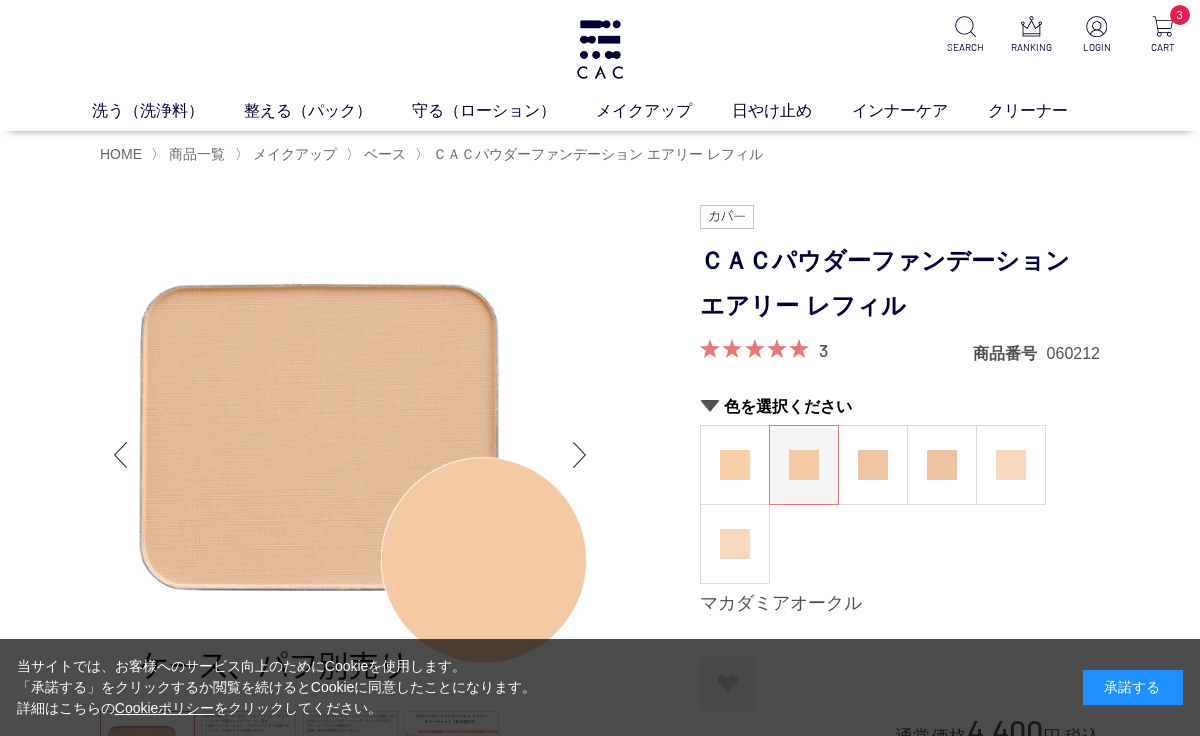 click at bounding box center (1011, 465) 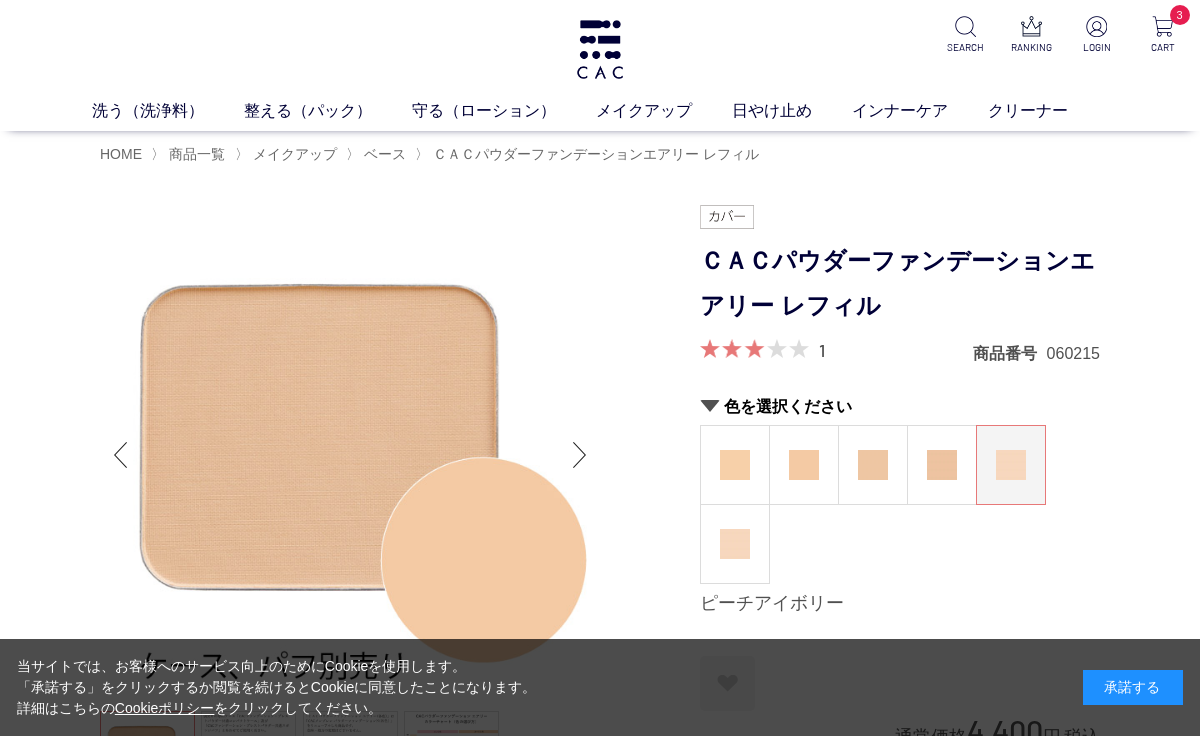 scroll, scrollTop: 0, scrollLeft: 0, axis: both 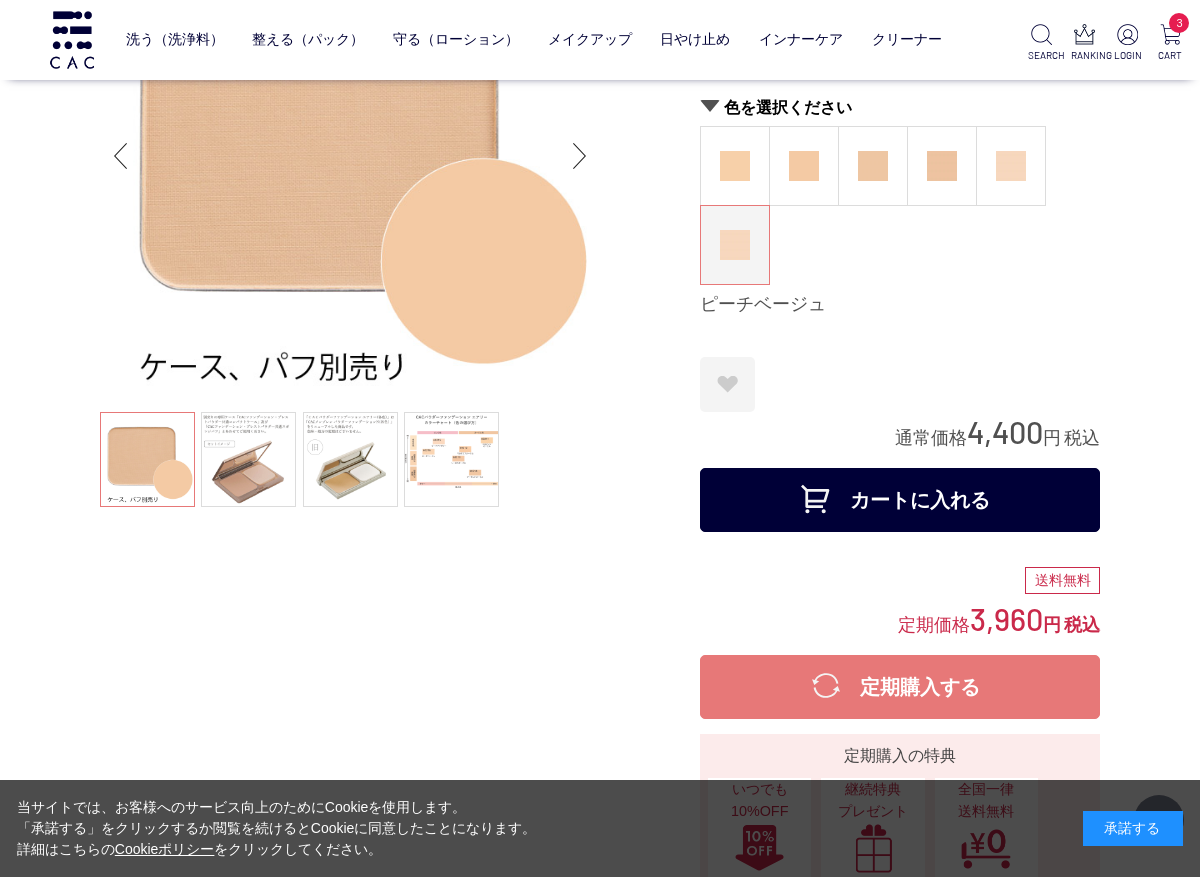 click on "カートに入れる" at bounding box center [900, 500] 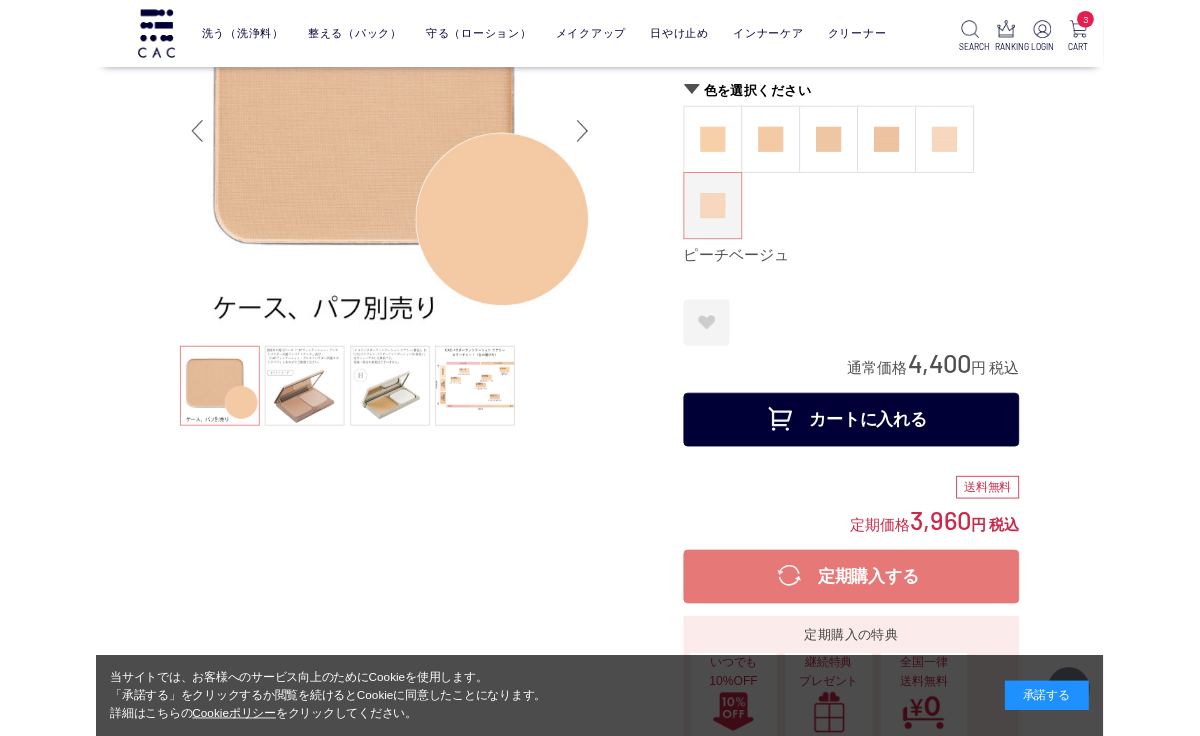 scroll, scrollTop: 243, scrollLeft: 0, axis: vertical 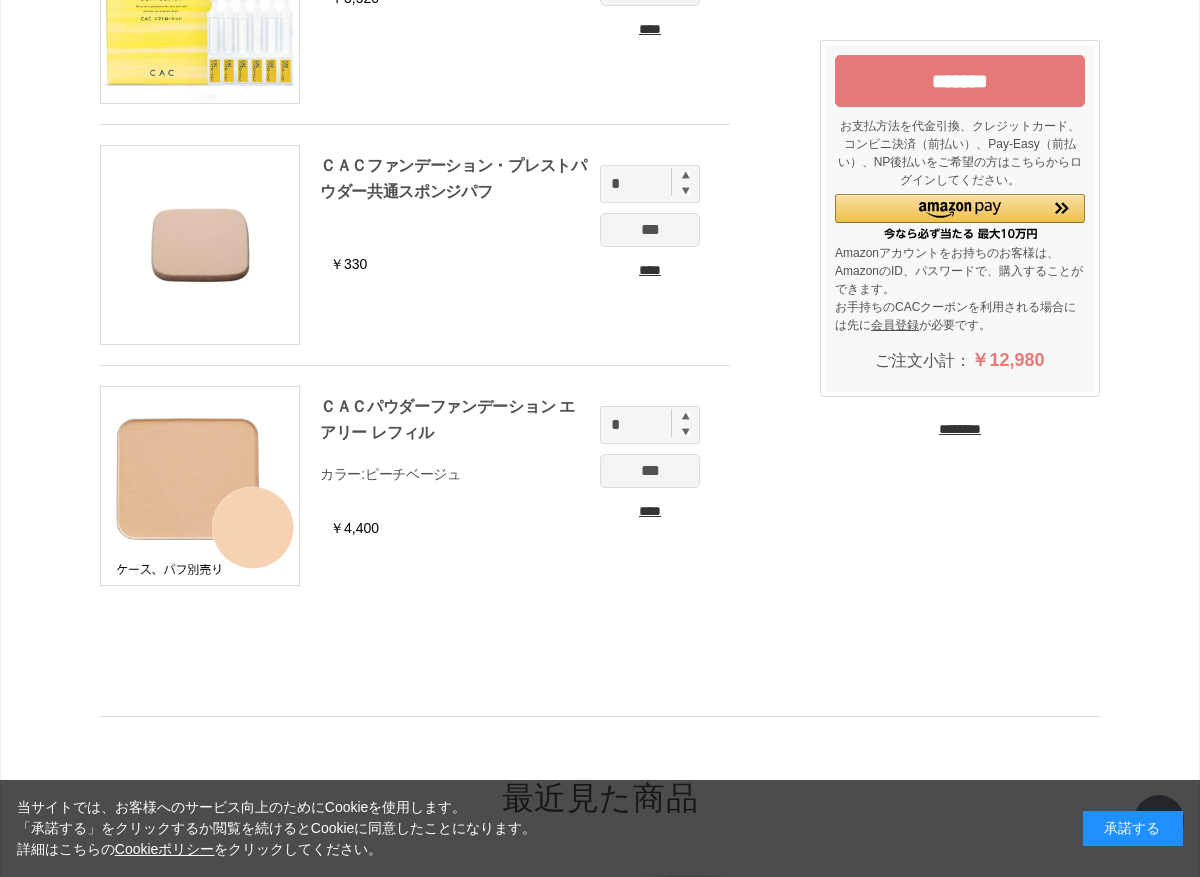 click on "*******" at bounding box center [960, 81] 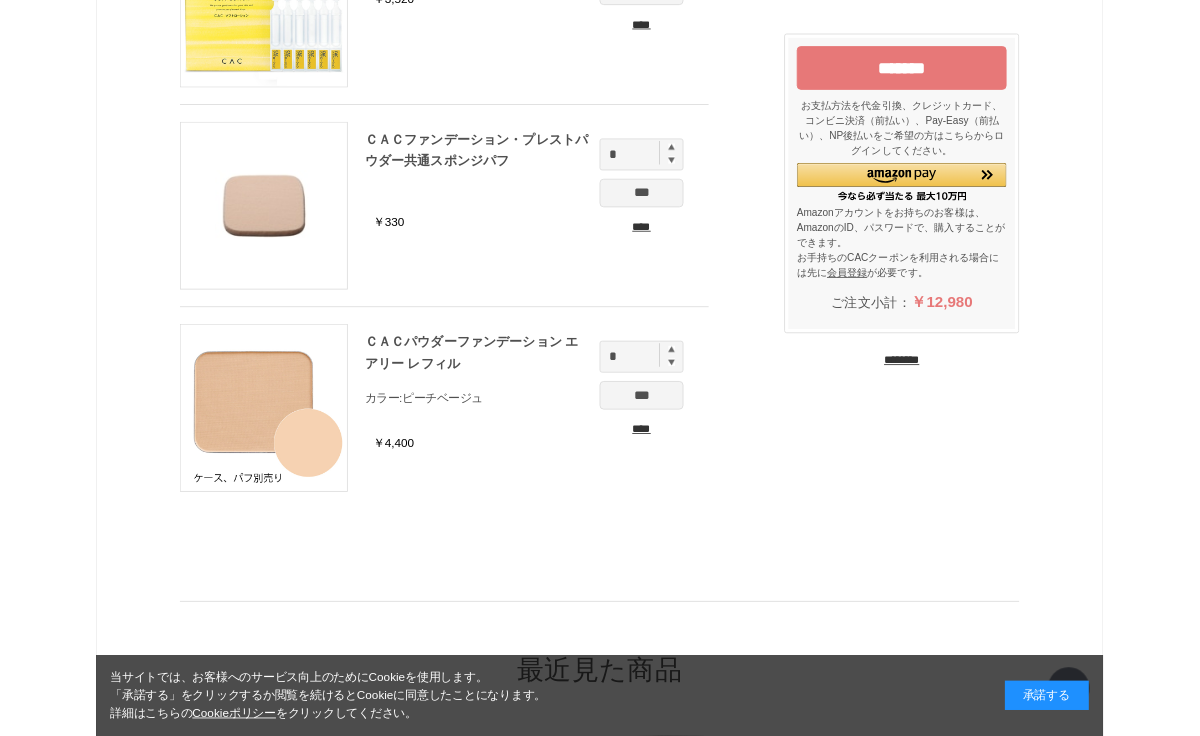 scroll, scrollTop: 585, scrollLeft: 0, axis: vertical 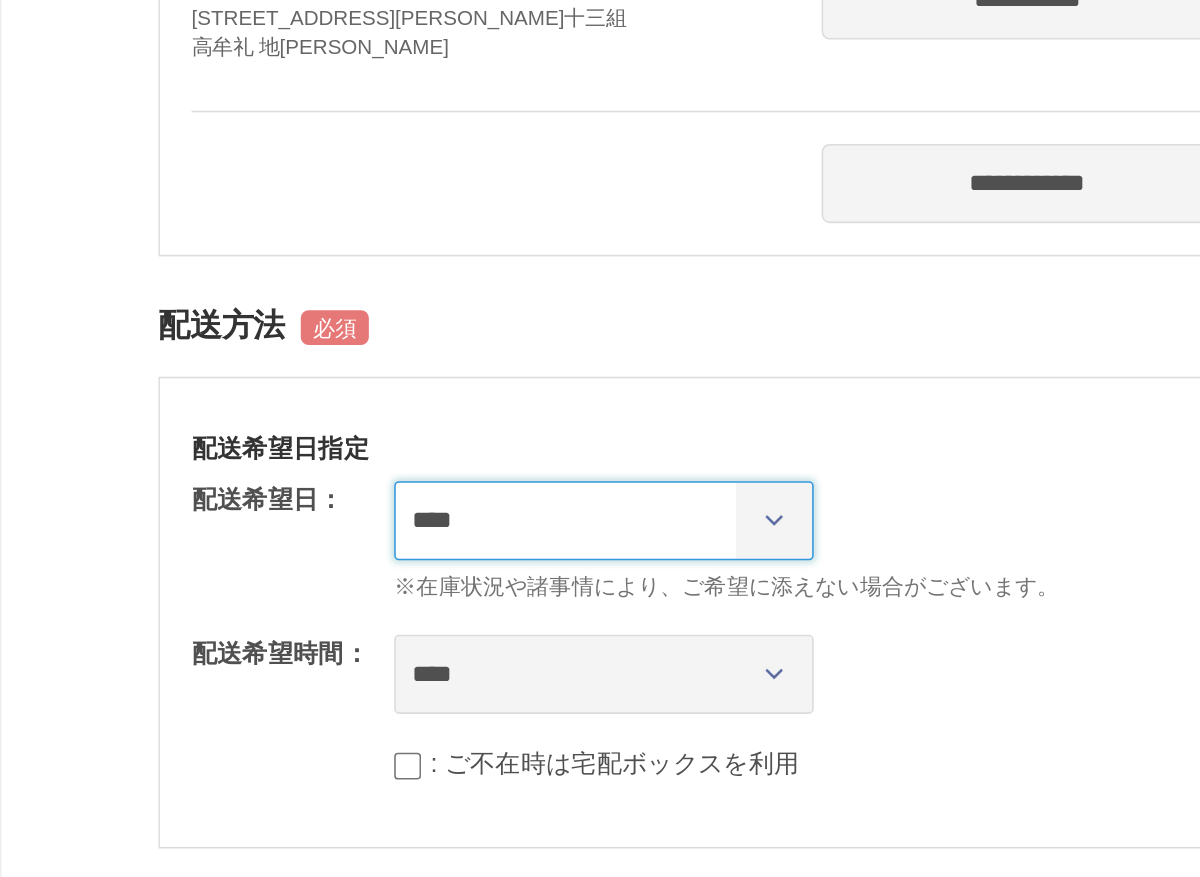 click on "**********" at bounding box center [381, 329] 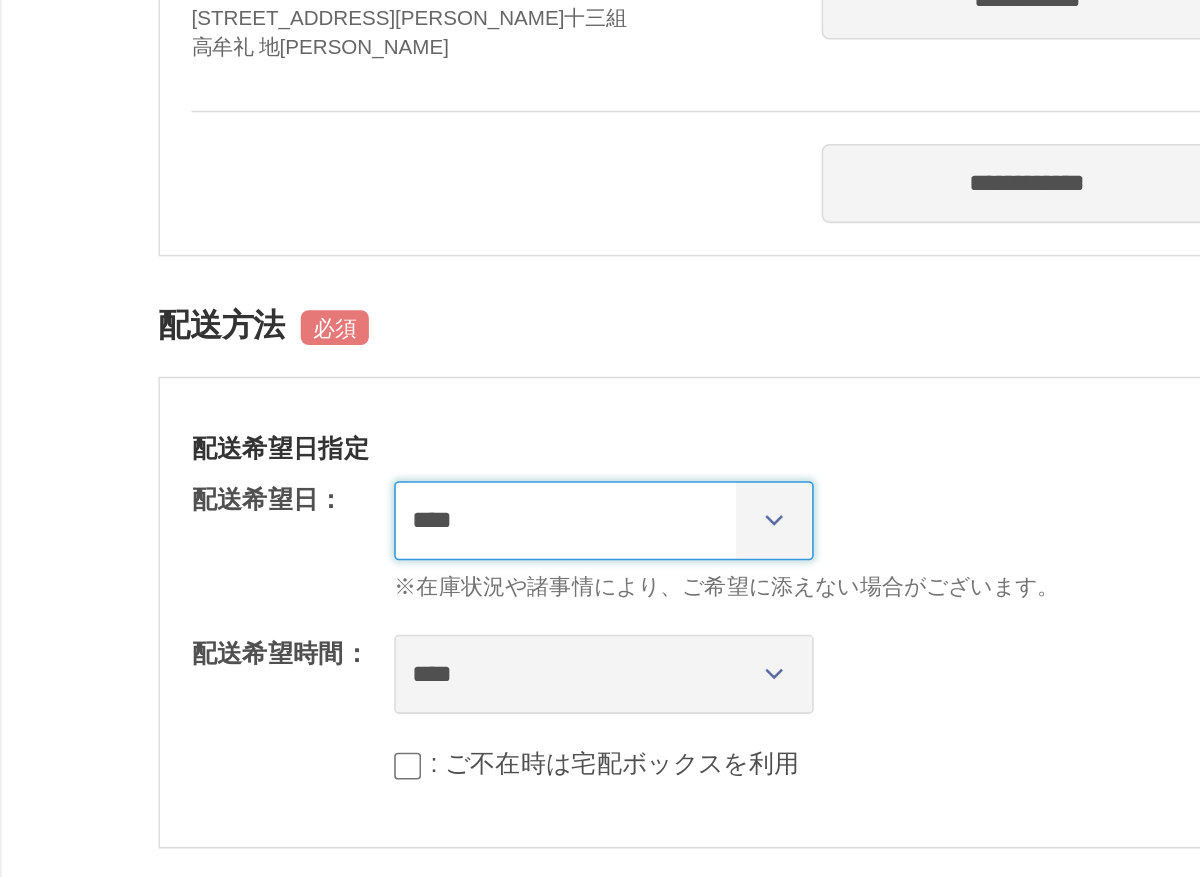 select on "********" 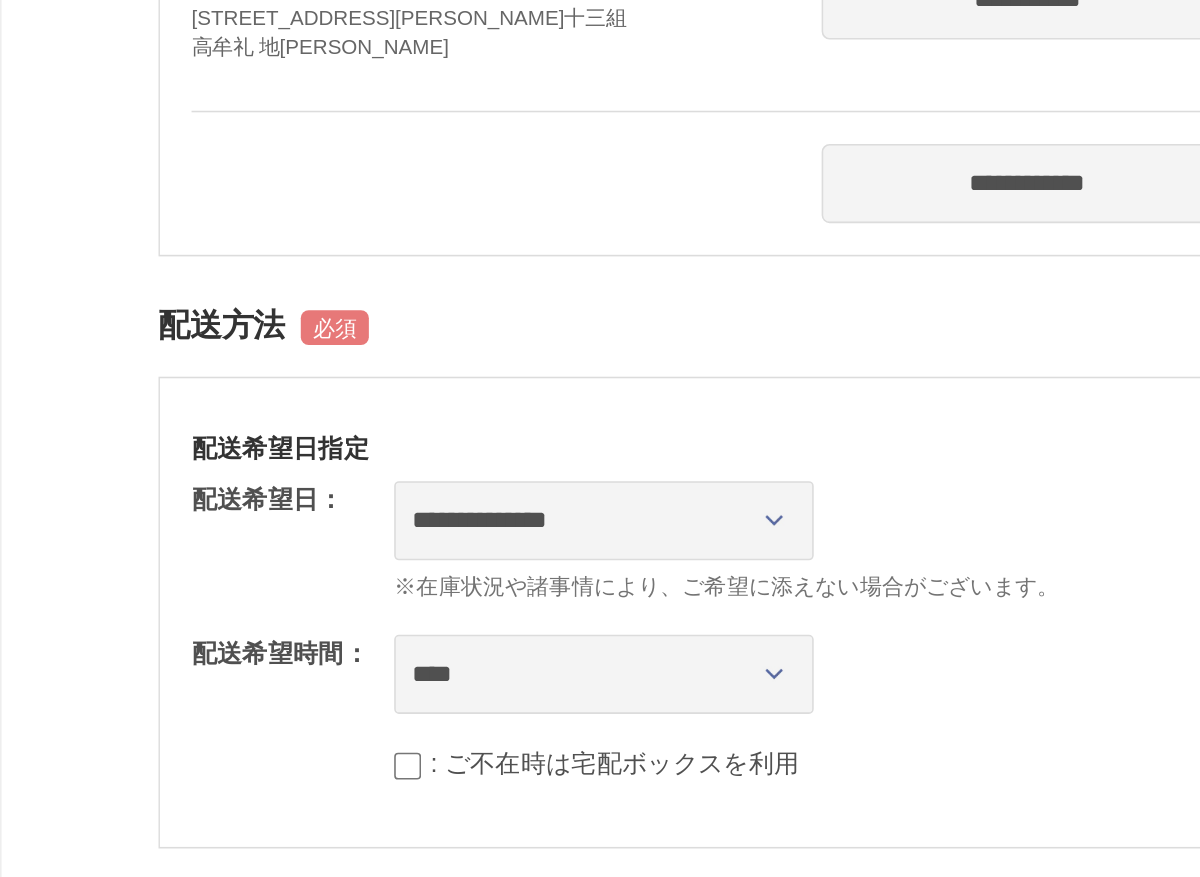 scroll, scrollTop: 1567, scrollLeft: 40, axis: both 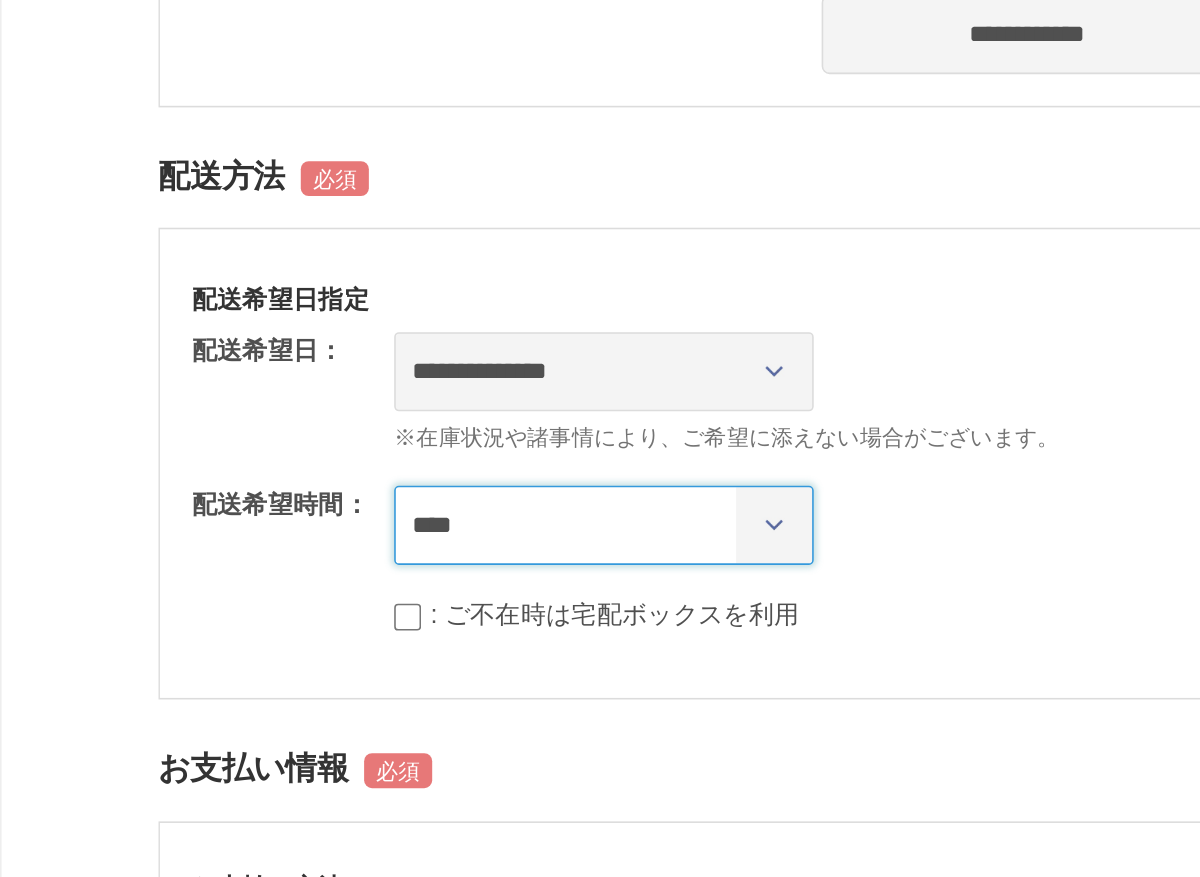 click on "**** *** ****** ****** ****** ******" at bounding box center [381, 332] 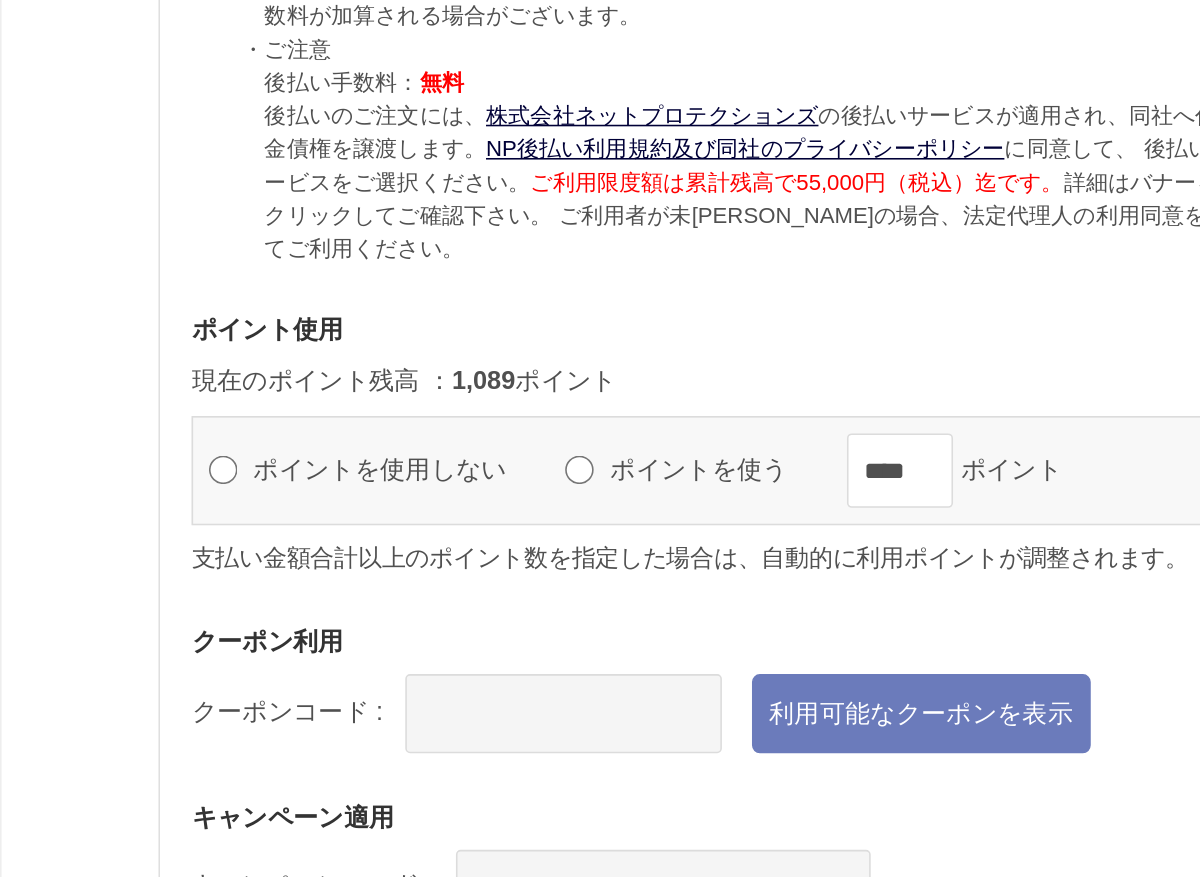 scroll, scrollTop: 2772, scrollLeft: 40, axis: both 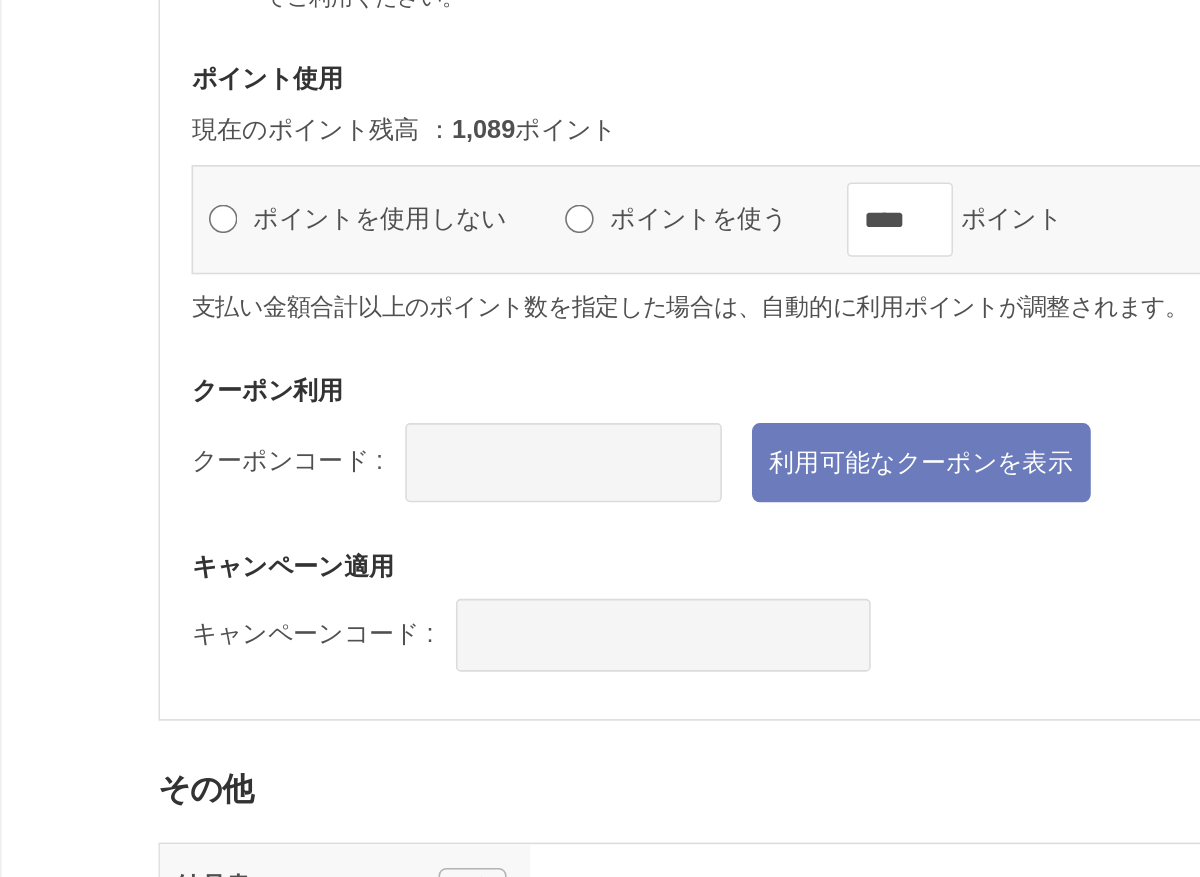 click on "利用可能なクーポンを表示" at bounding box center [582, 292] 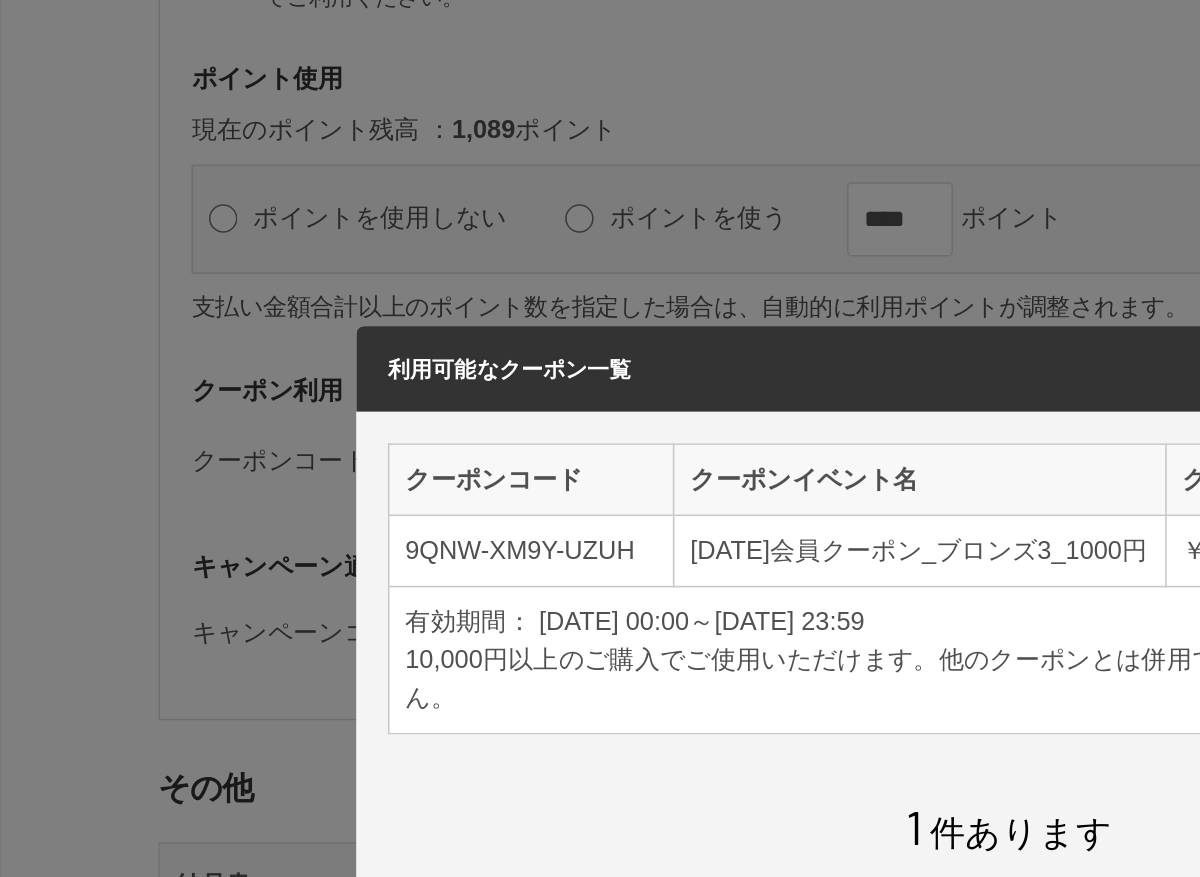 scroll, scrollTop: 208, scrollLeft: 260, axis: both 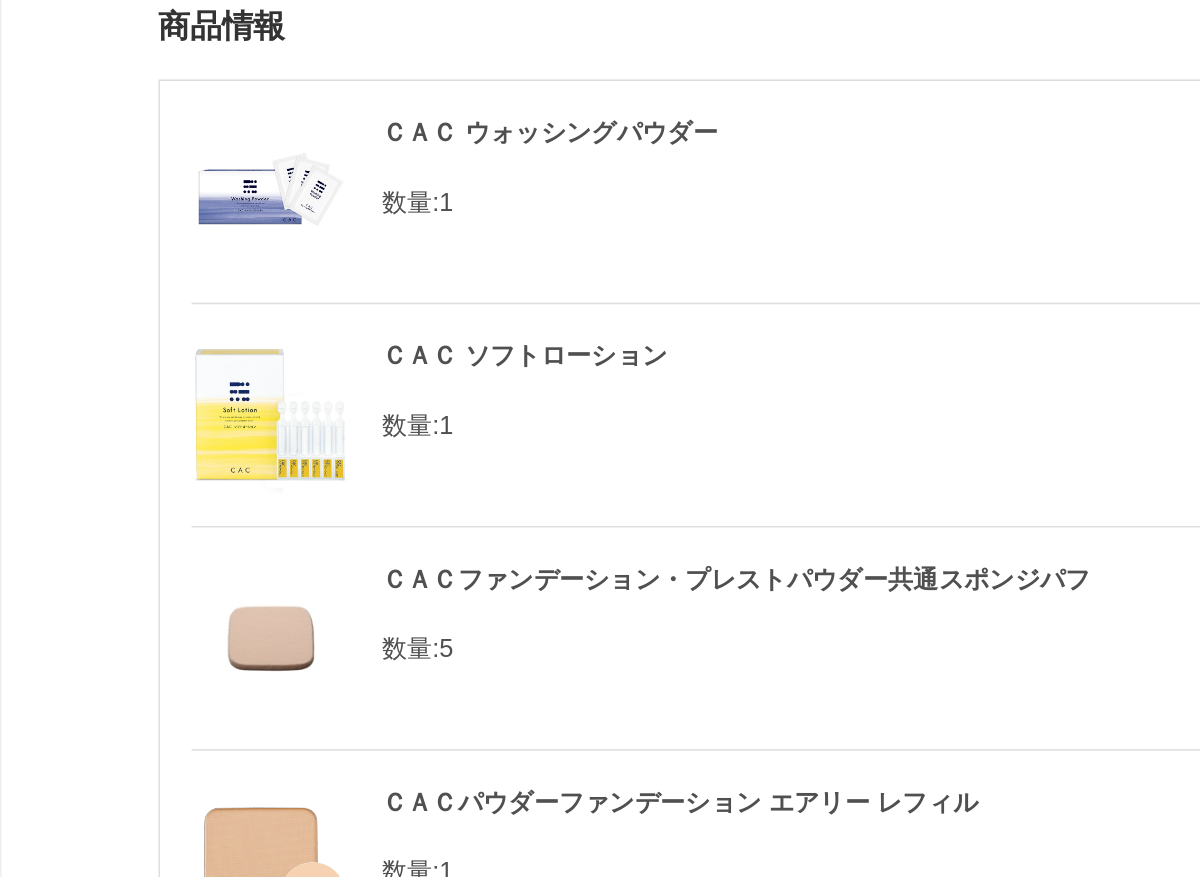 type on "**********" 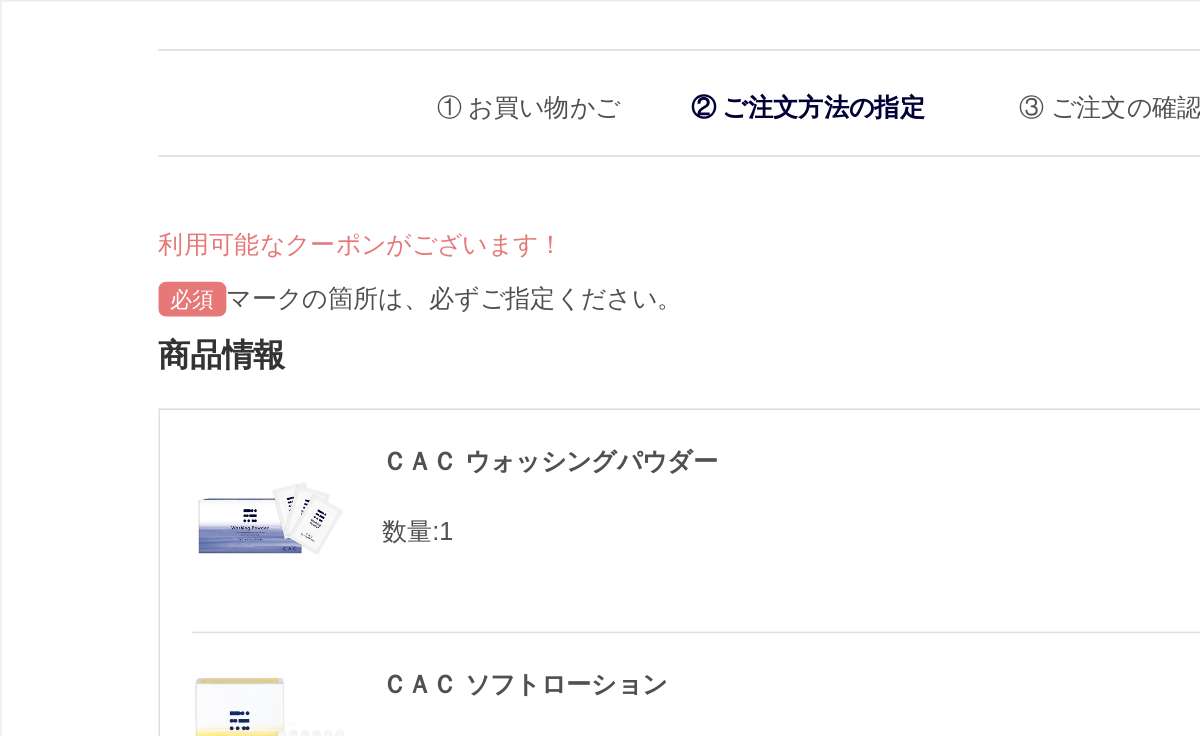 scroll, scrollTop: 0, scrollLeft: 442, axis: horizontal 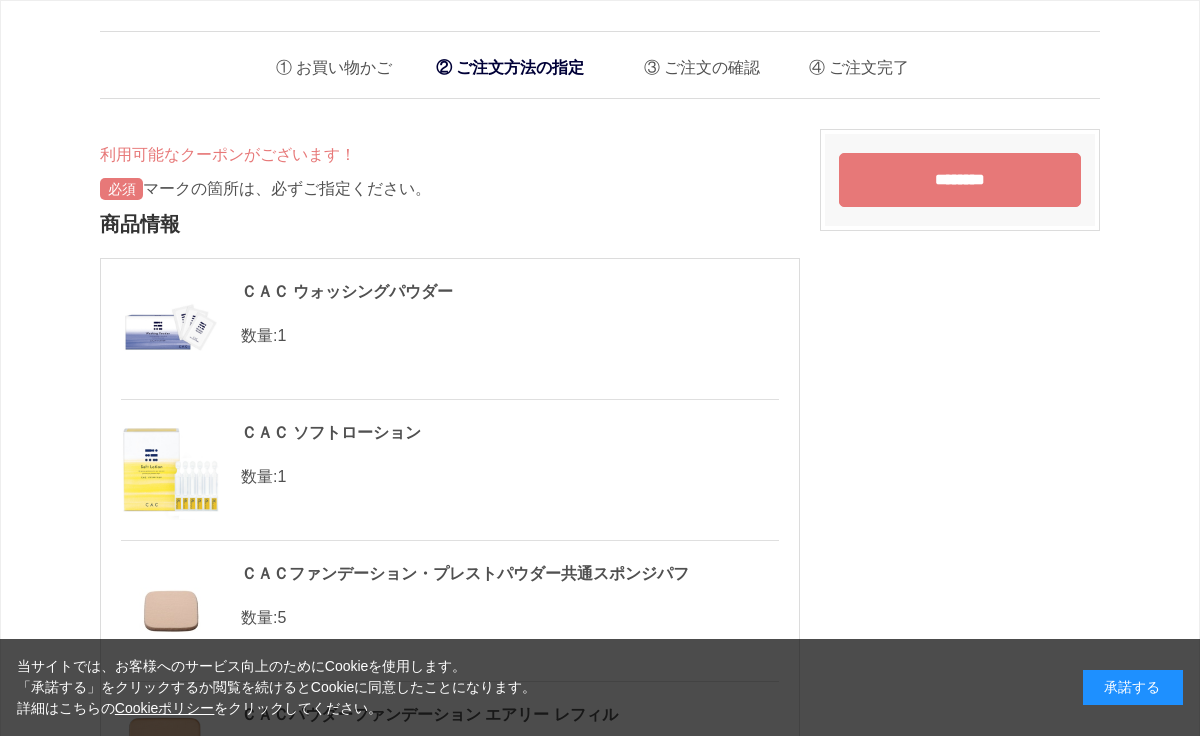 select on "********" 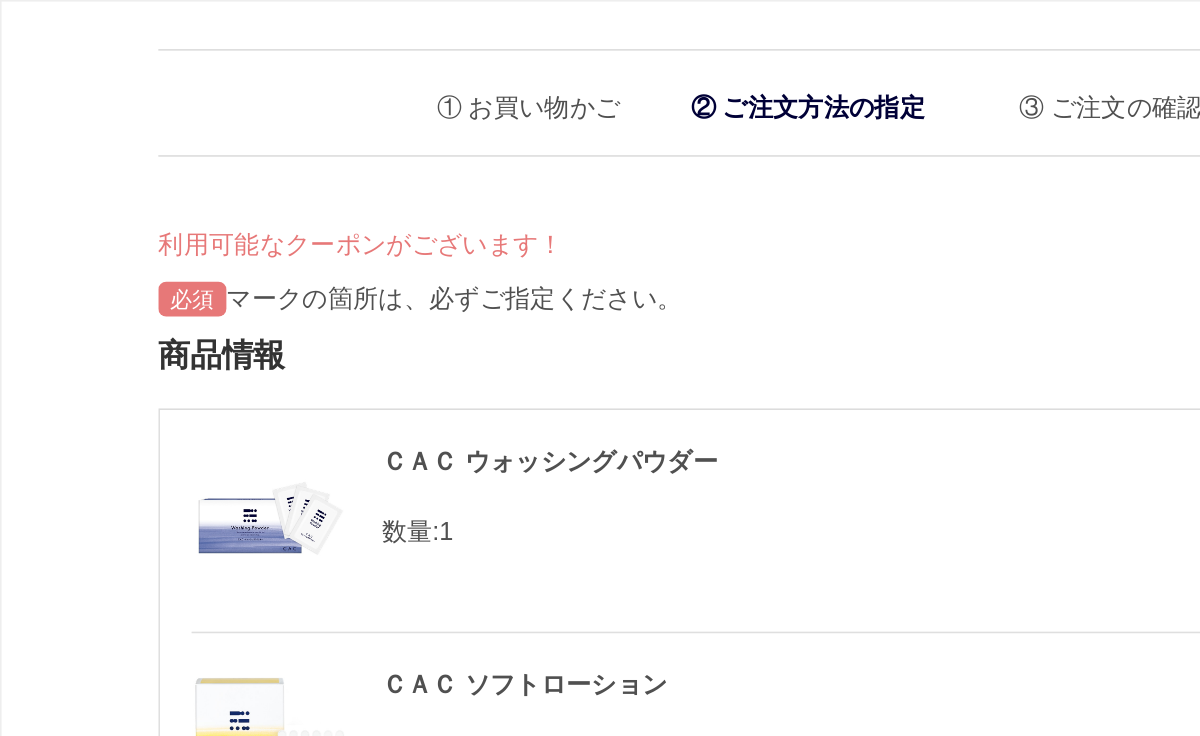 scroll, scrollTop: 0, scrollLeft: 442, axis: horizontal 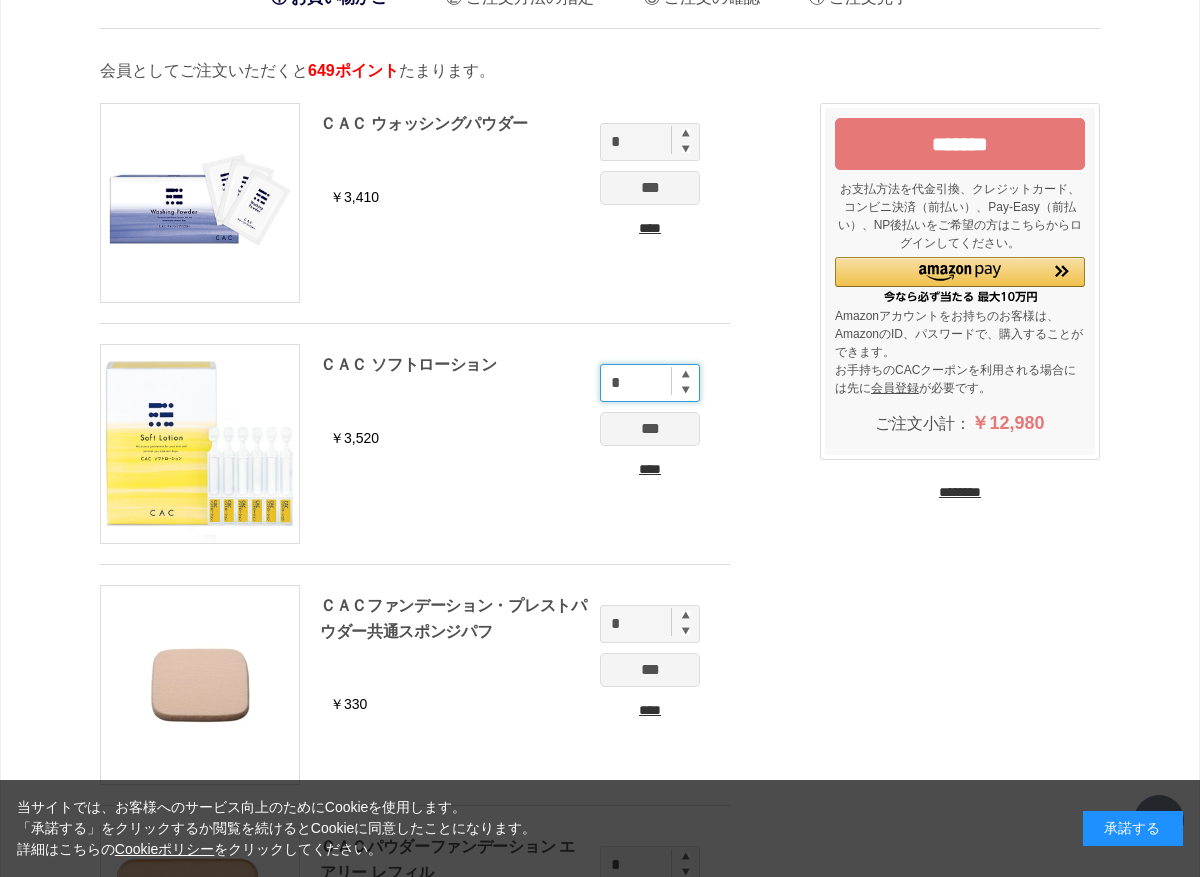 click on "*" at bounding box center [650, 383] 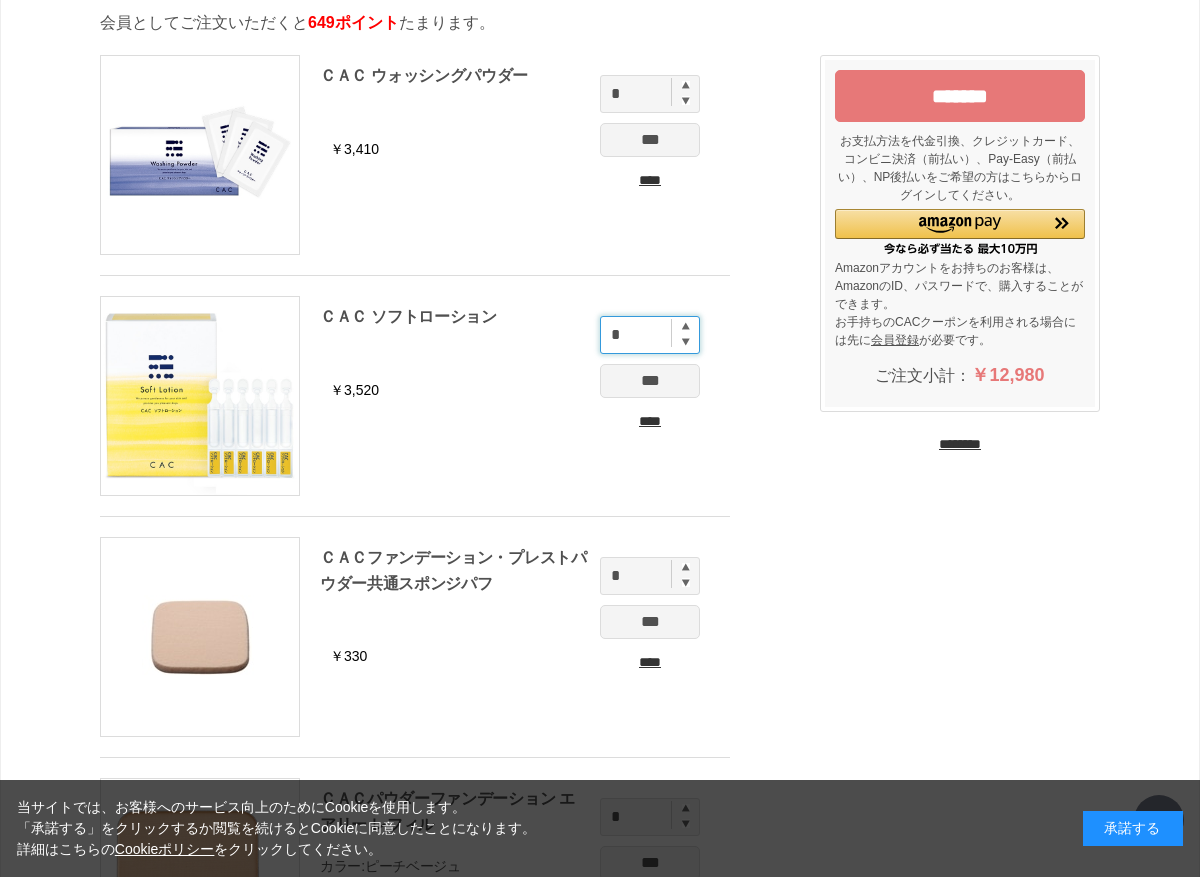 scroll, scrollTop: 109, scrollLeft: 0, axis: vertical 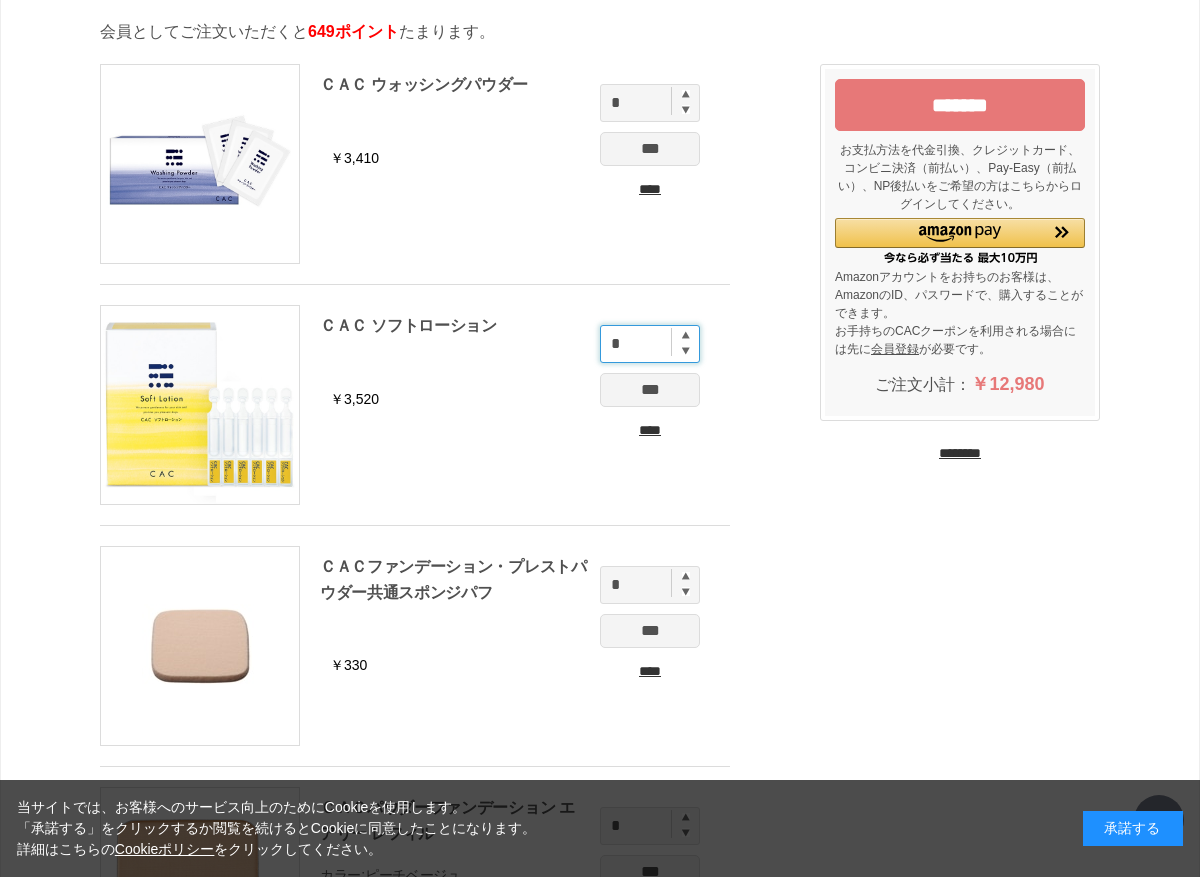 type on "*" 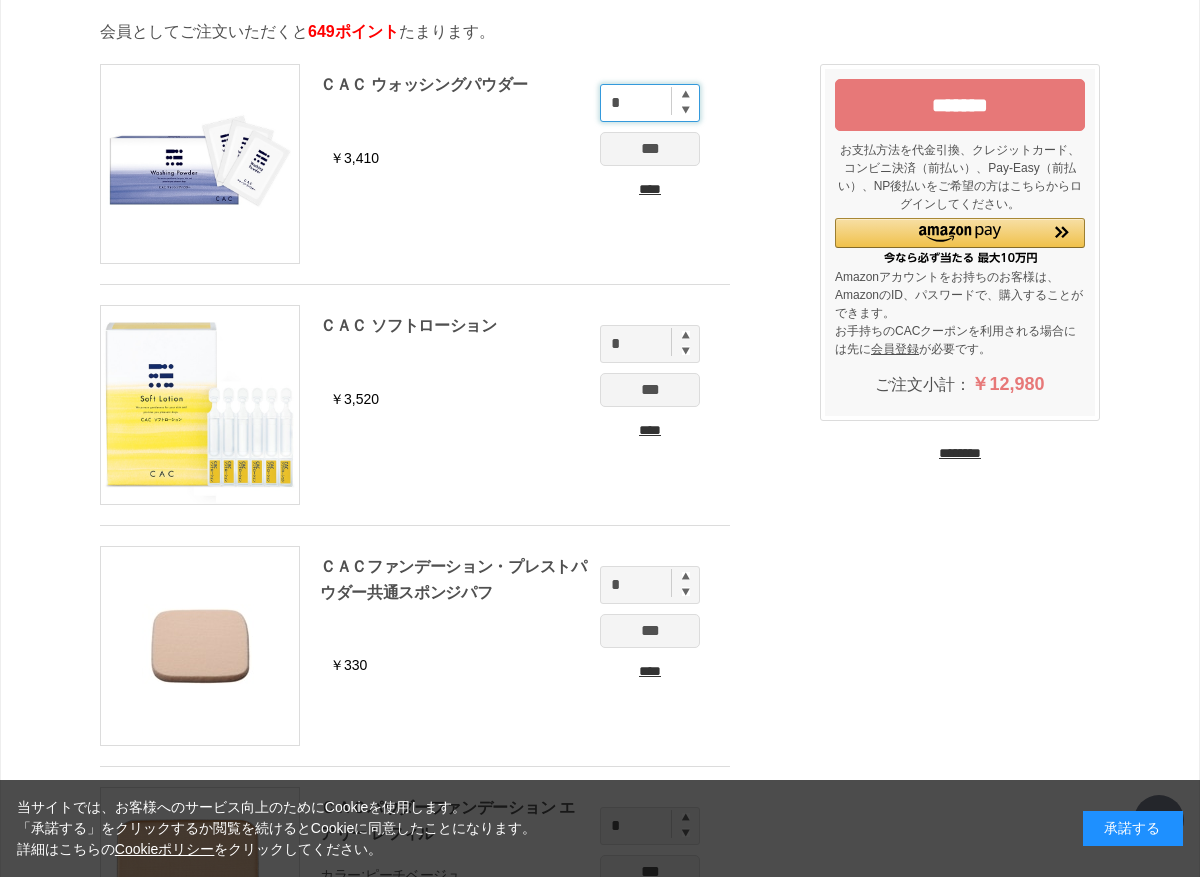 click on "*" at bounding box center [650, 103] 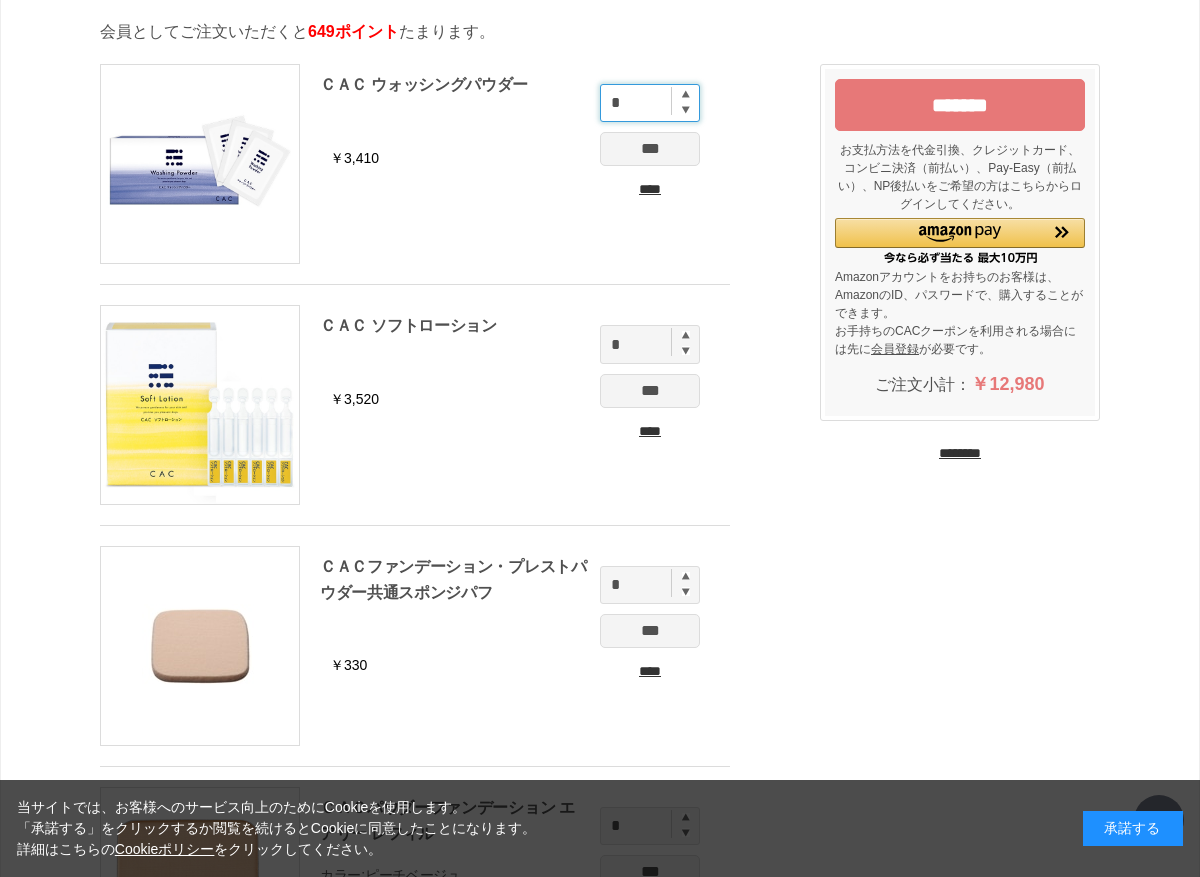 click on "*" at bounding box center [650, 103] 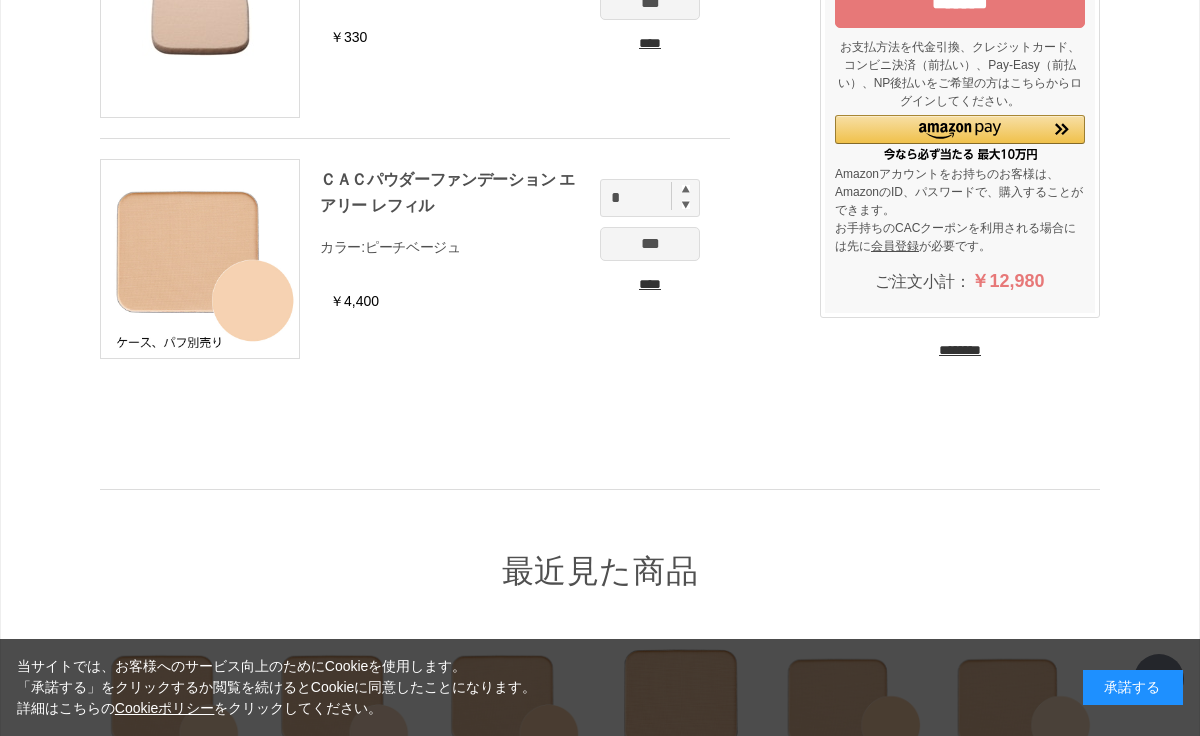 scroll, scrollTop: 729, scrollLeft: 0, axis: vertical 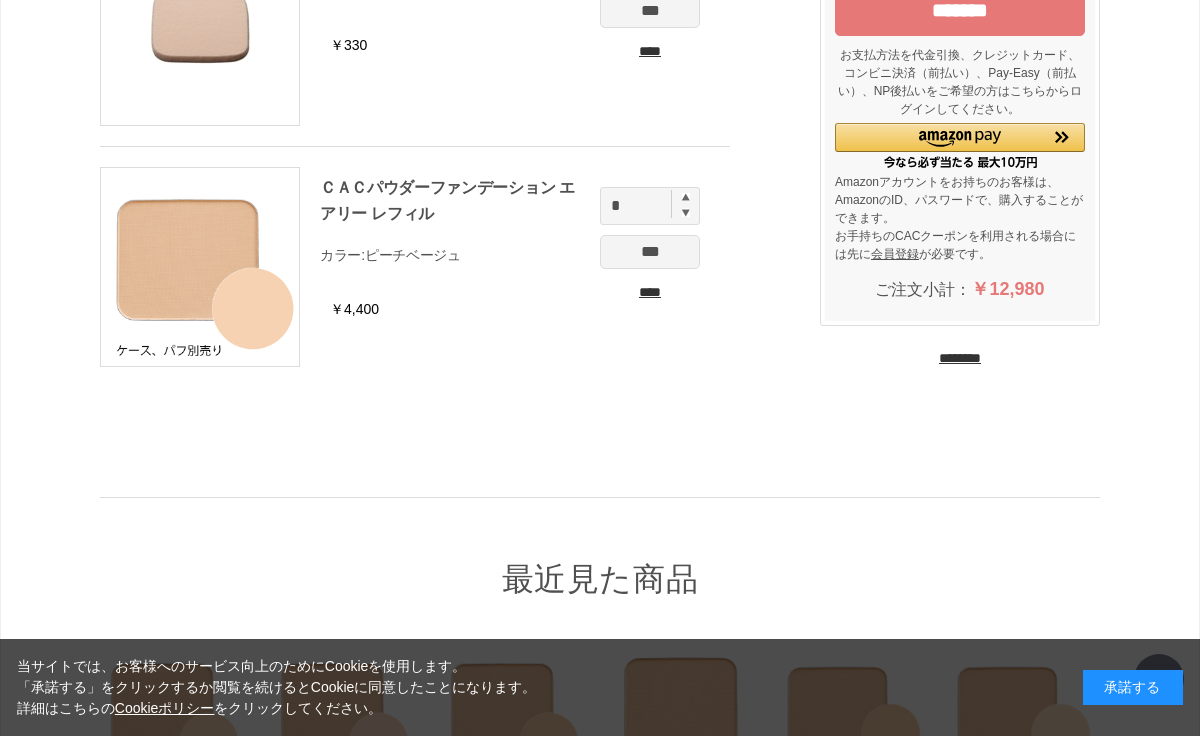 type on "*" 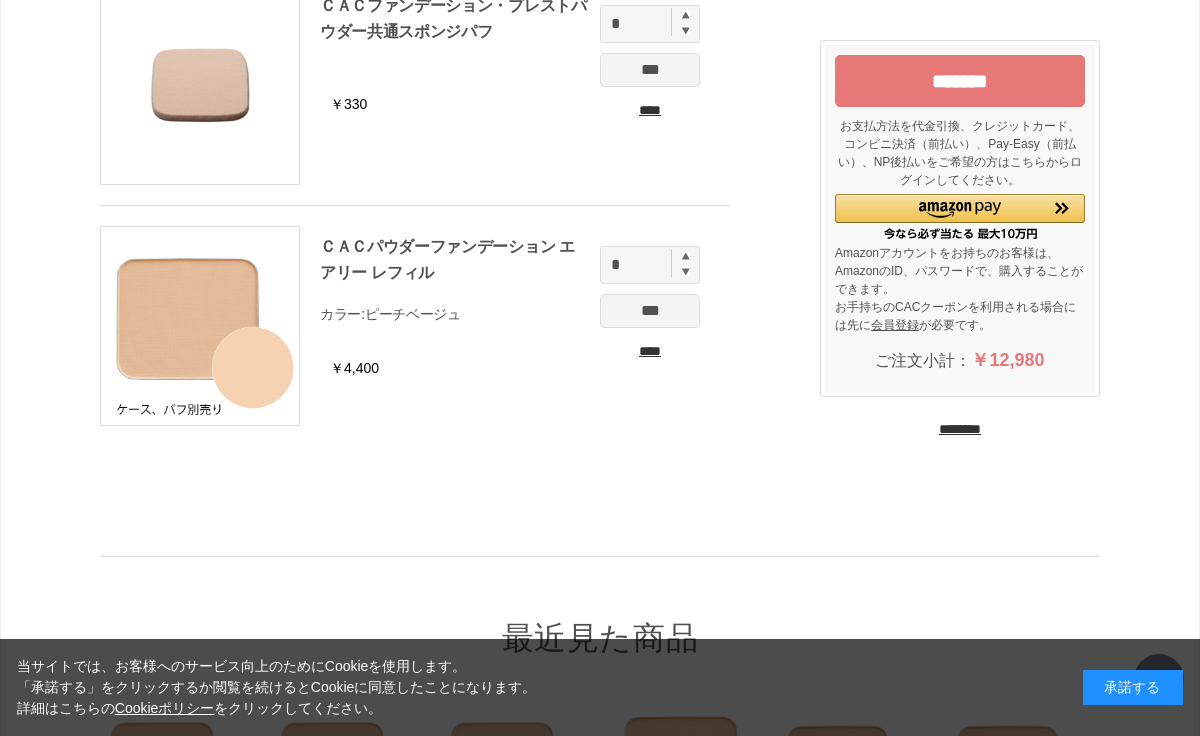 click on "*******" at bounding box center [960, 81] 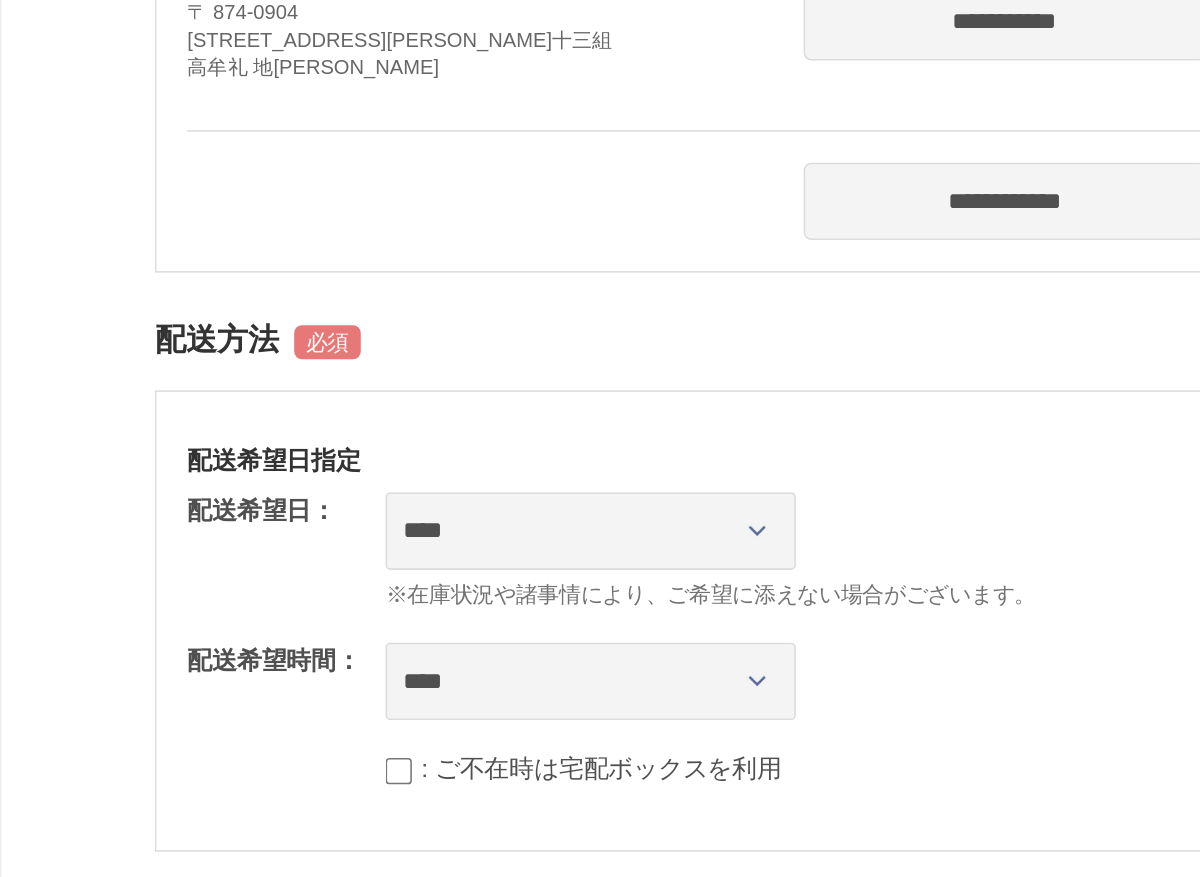 scroll, scrollTop: 1479, scrollLeft: 0, axis: vertical 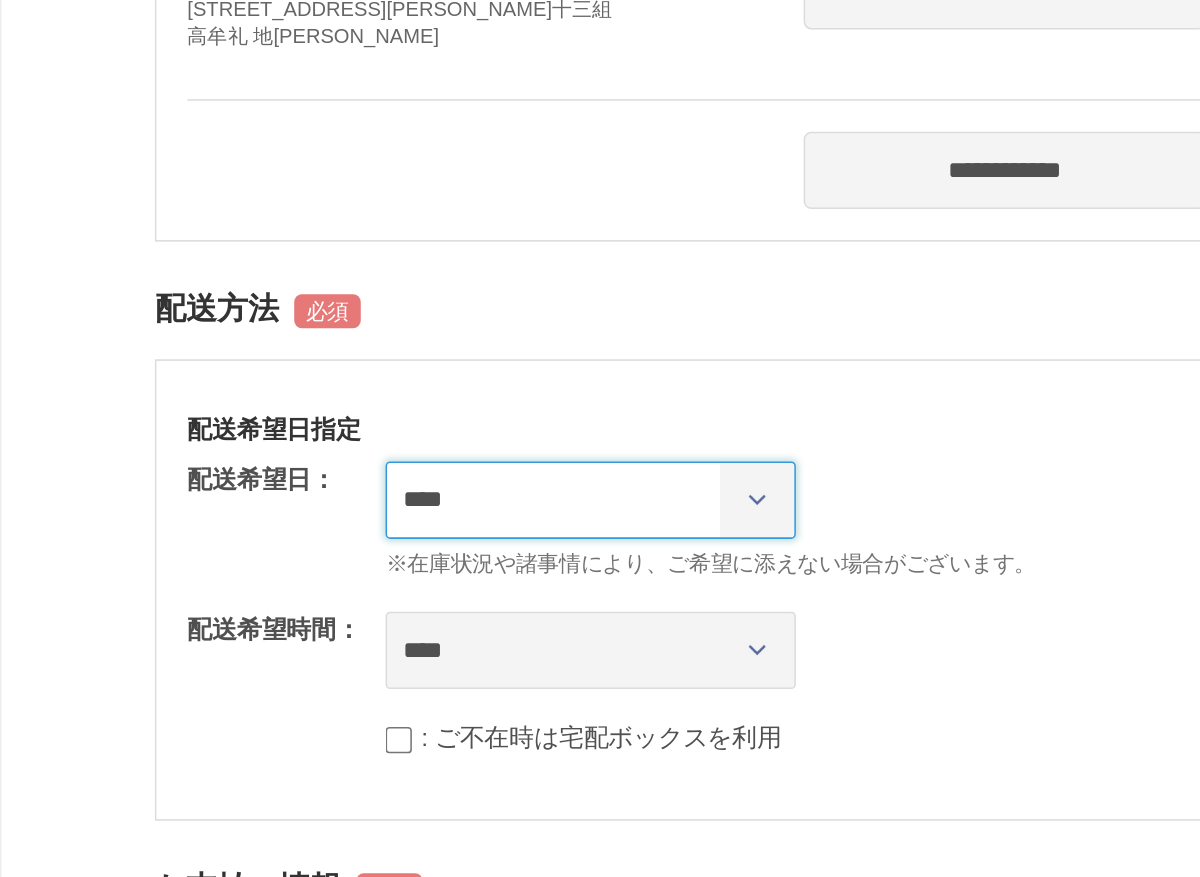click on "**********" at bounding box center (381, 323) 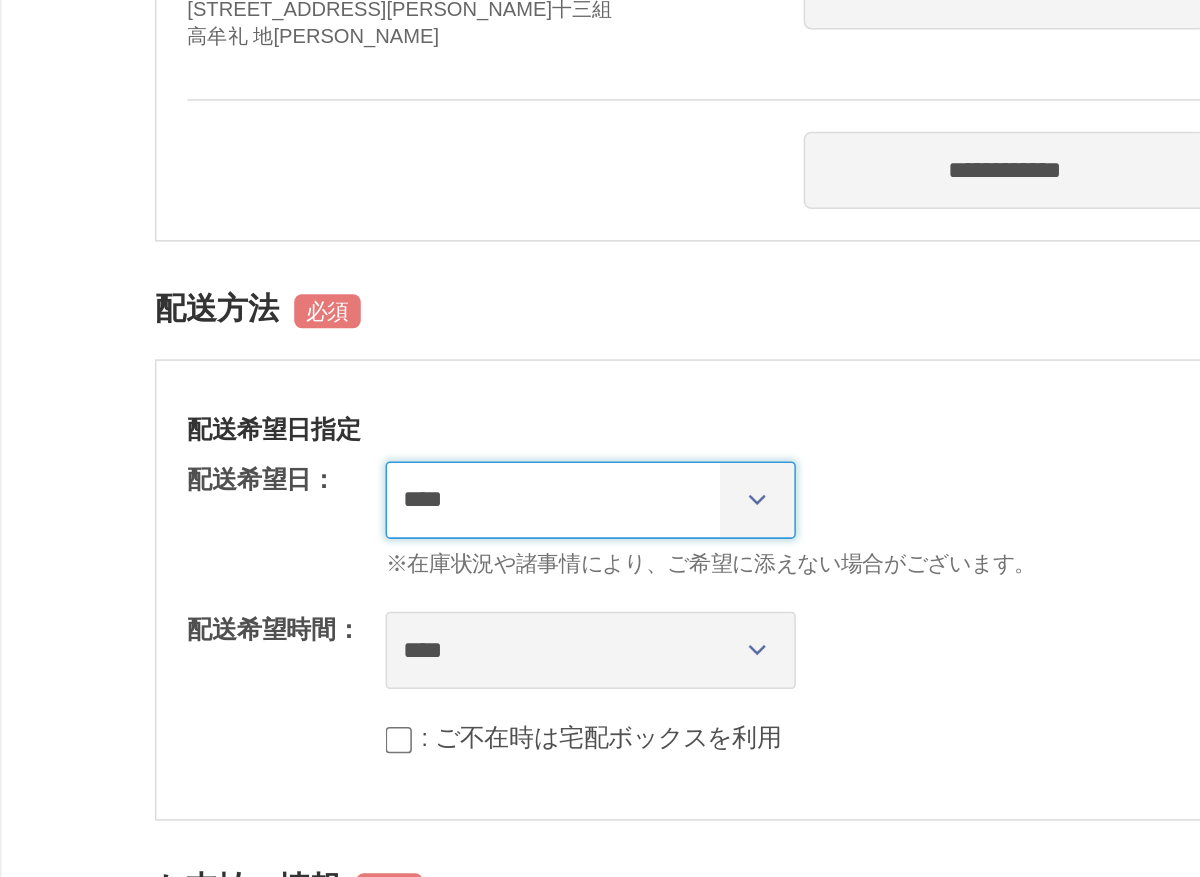 select on "********" 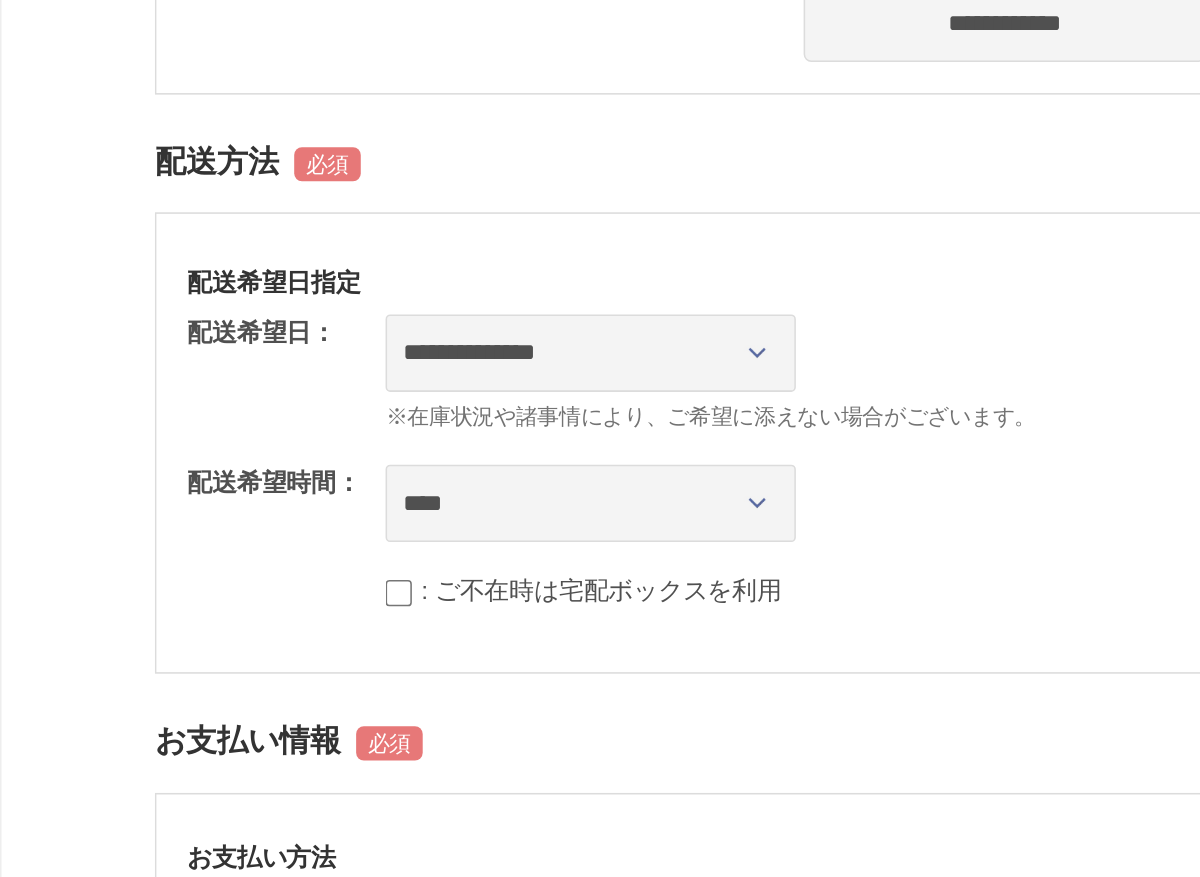 scroll, scrollTop: 1579, scrollLeft: 0, axis: vertical 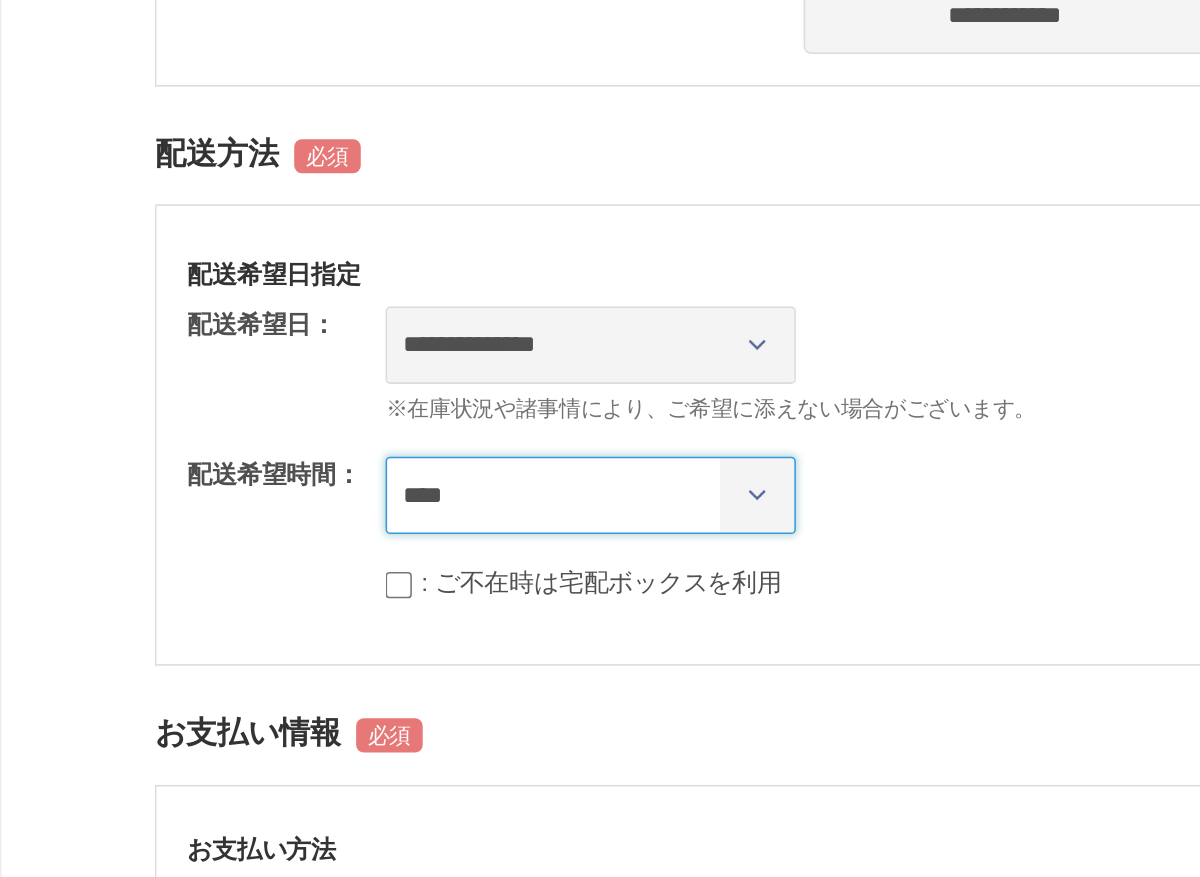 click on "**** *** ****** ****** ****** ******" at bounding box center (381, 320) 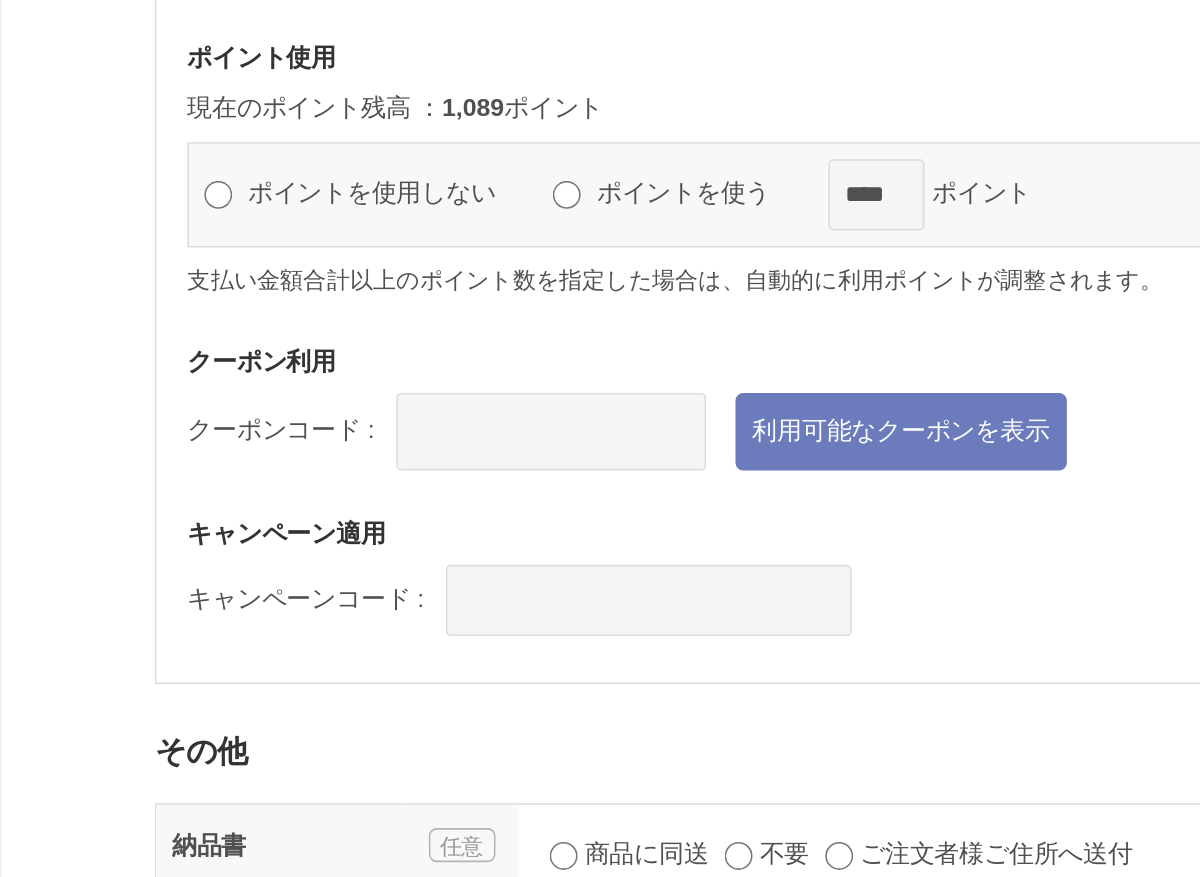 scroll, scrollTop: 2908, scrollLeft: 0, axis: vertical 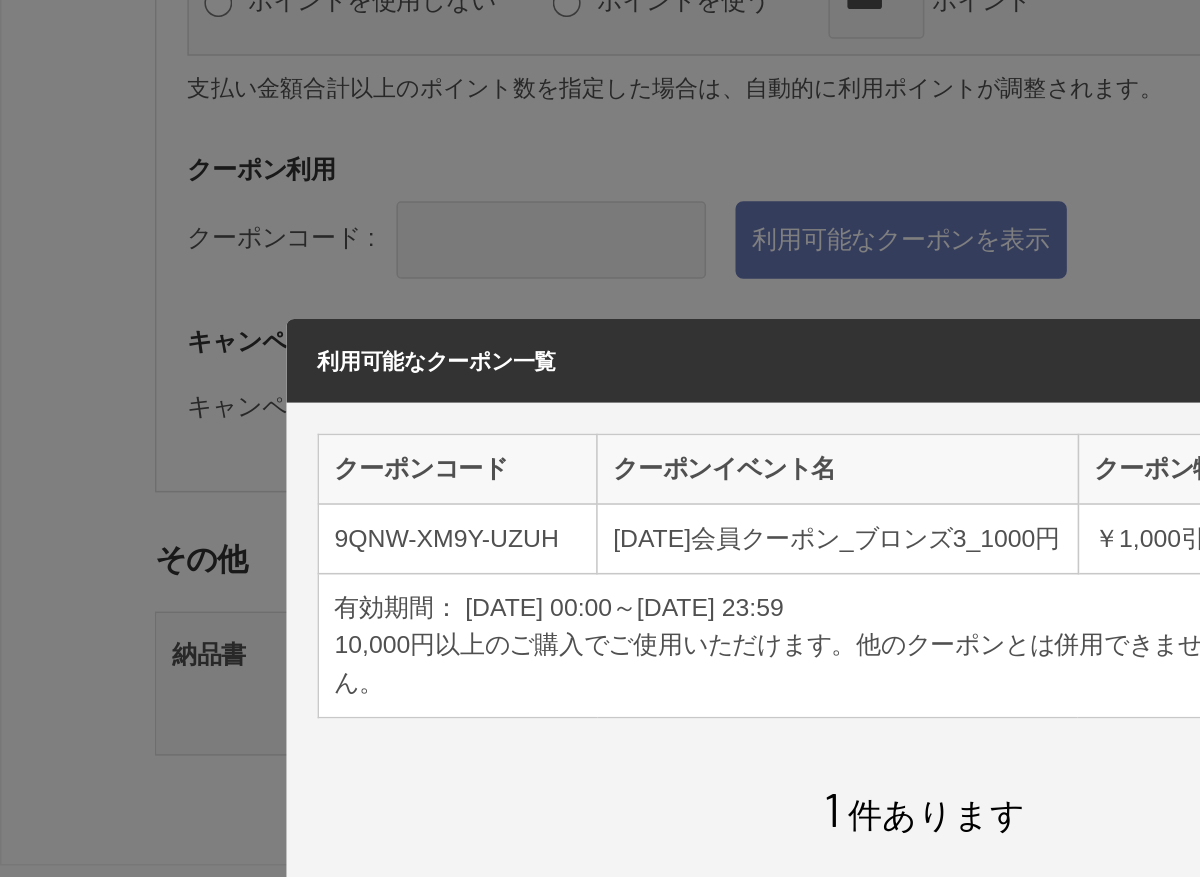 click on "*********" at bounding box center [864, 395] 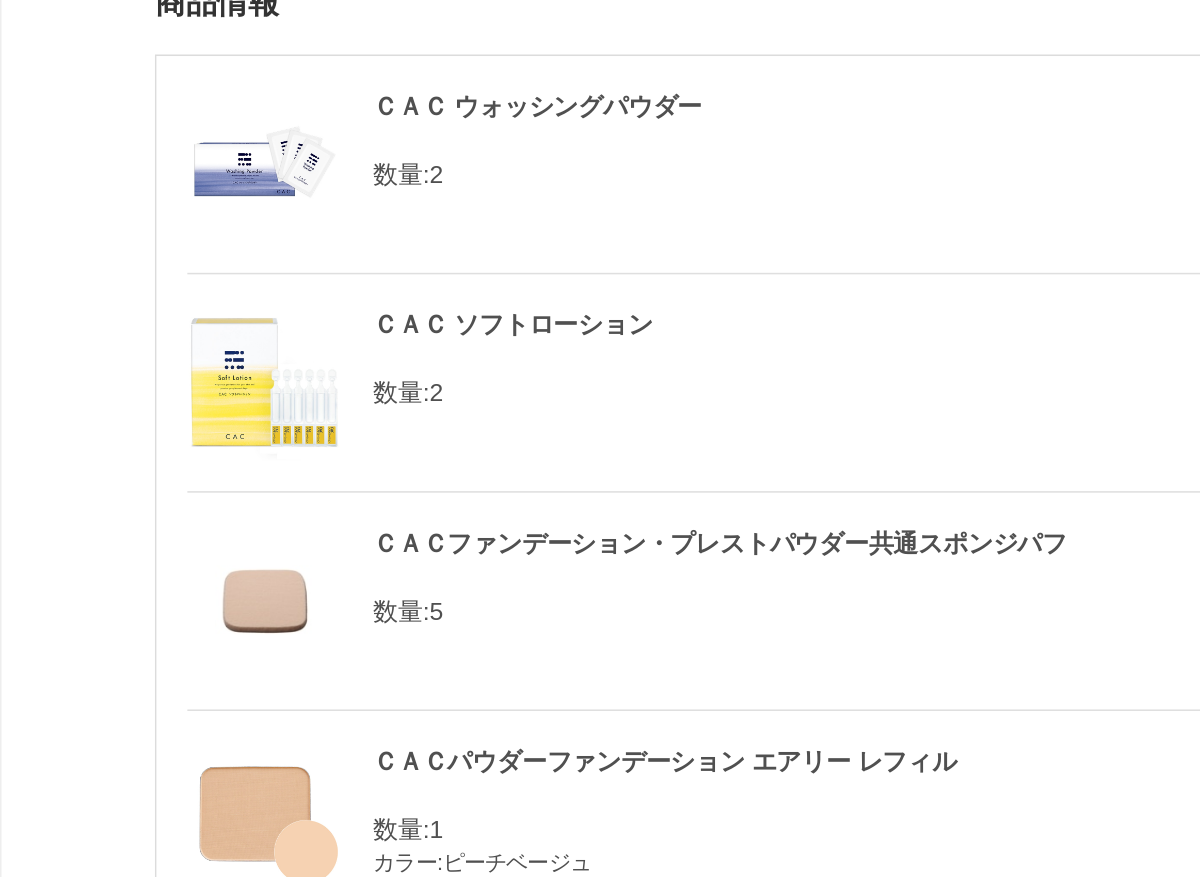 type on "**********" 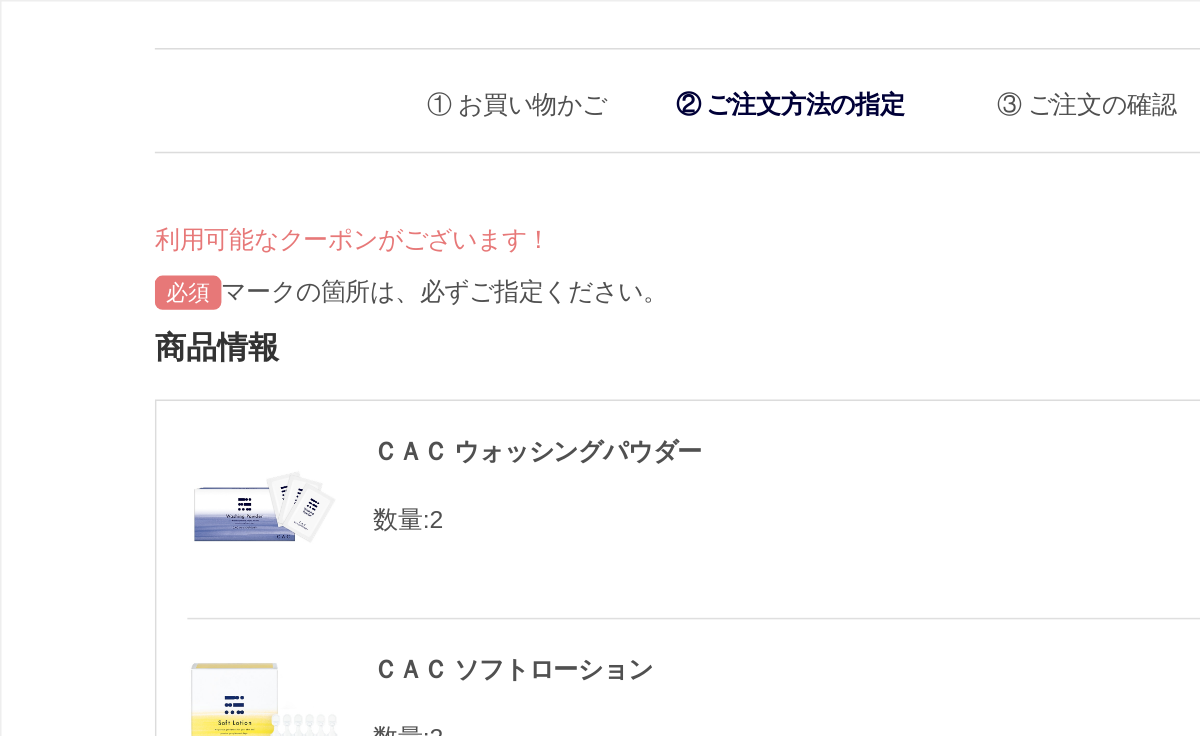 scroll, scrollTop: 0, scrollLeft: 425, axis: horizontal 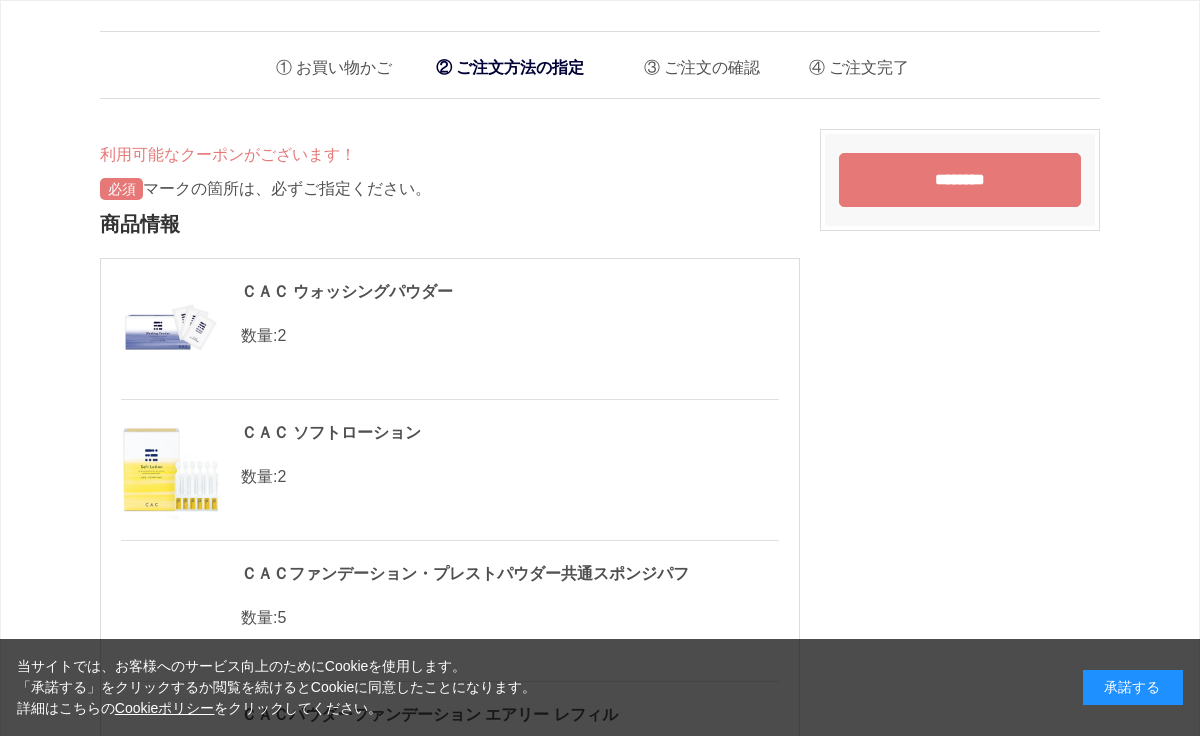 select on "********" 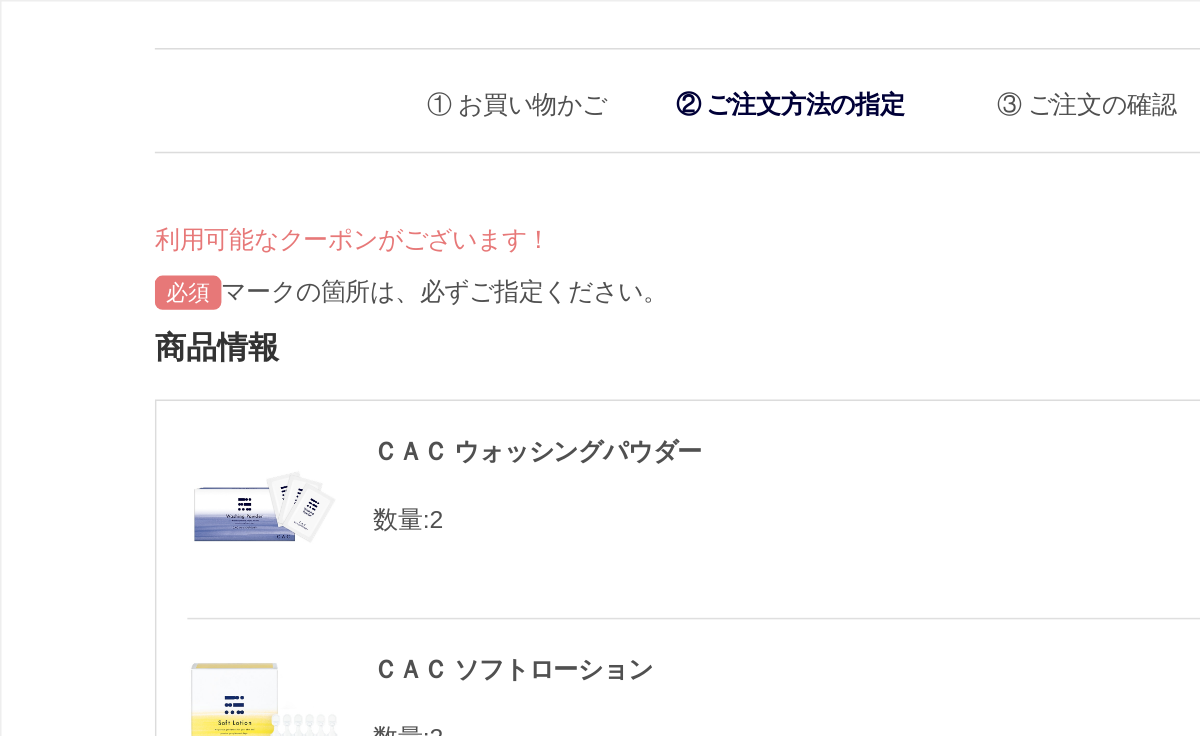 scroll, scrollTop: 0, scrollLeft: 425, axis: horizontal 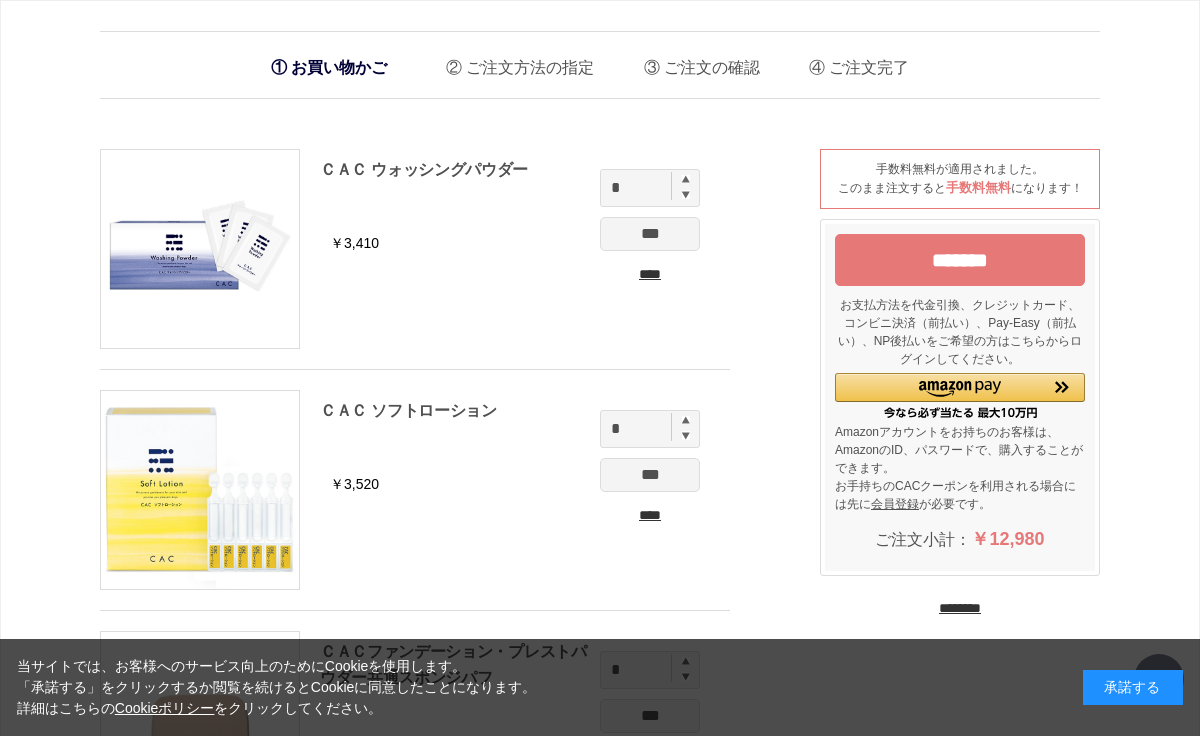 click on "*******" at bounding box center [960, 260] 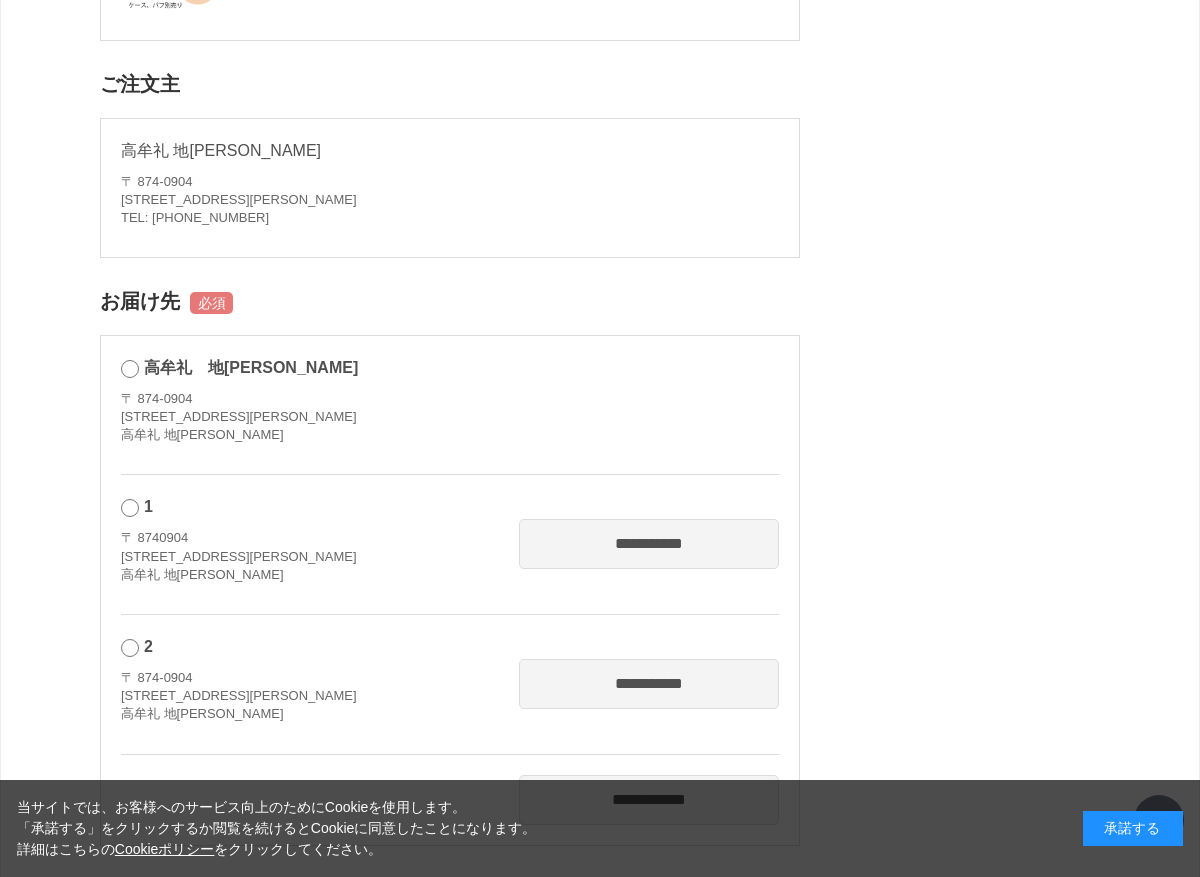 scroll, scrollTop: 814, scrollLeft: 0, axis: vertical 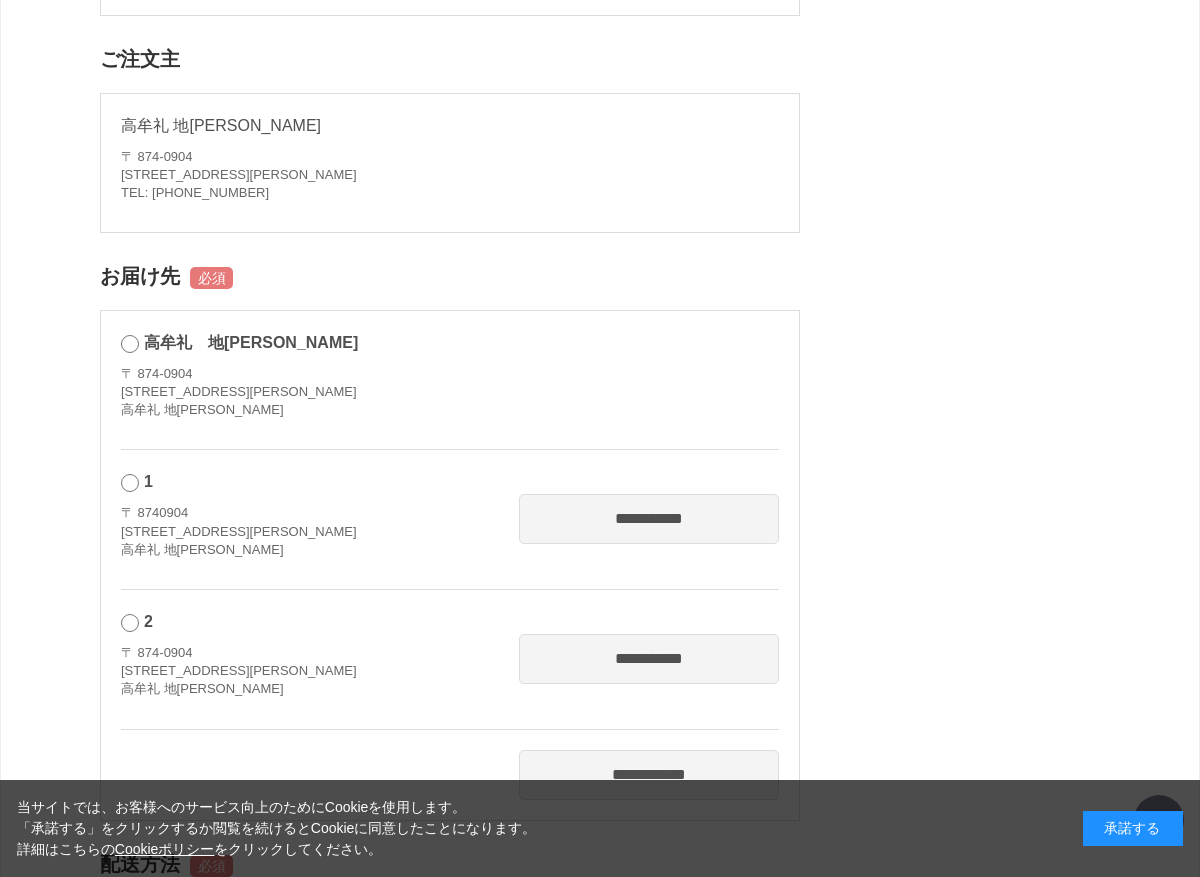 click on "1" at bounding box center (148, 481) 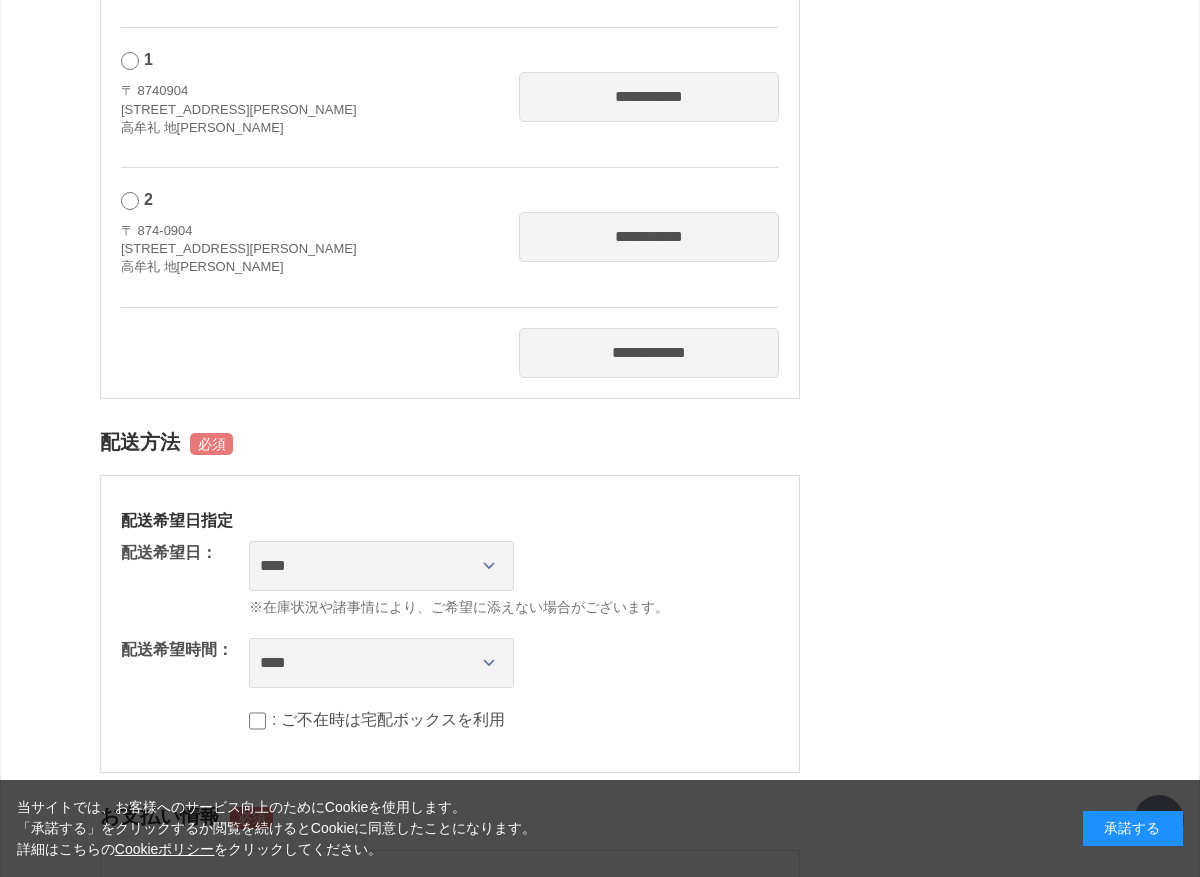 scroll, scrollTop: 1293, scrollLeft: 0, axis: vertical 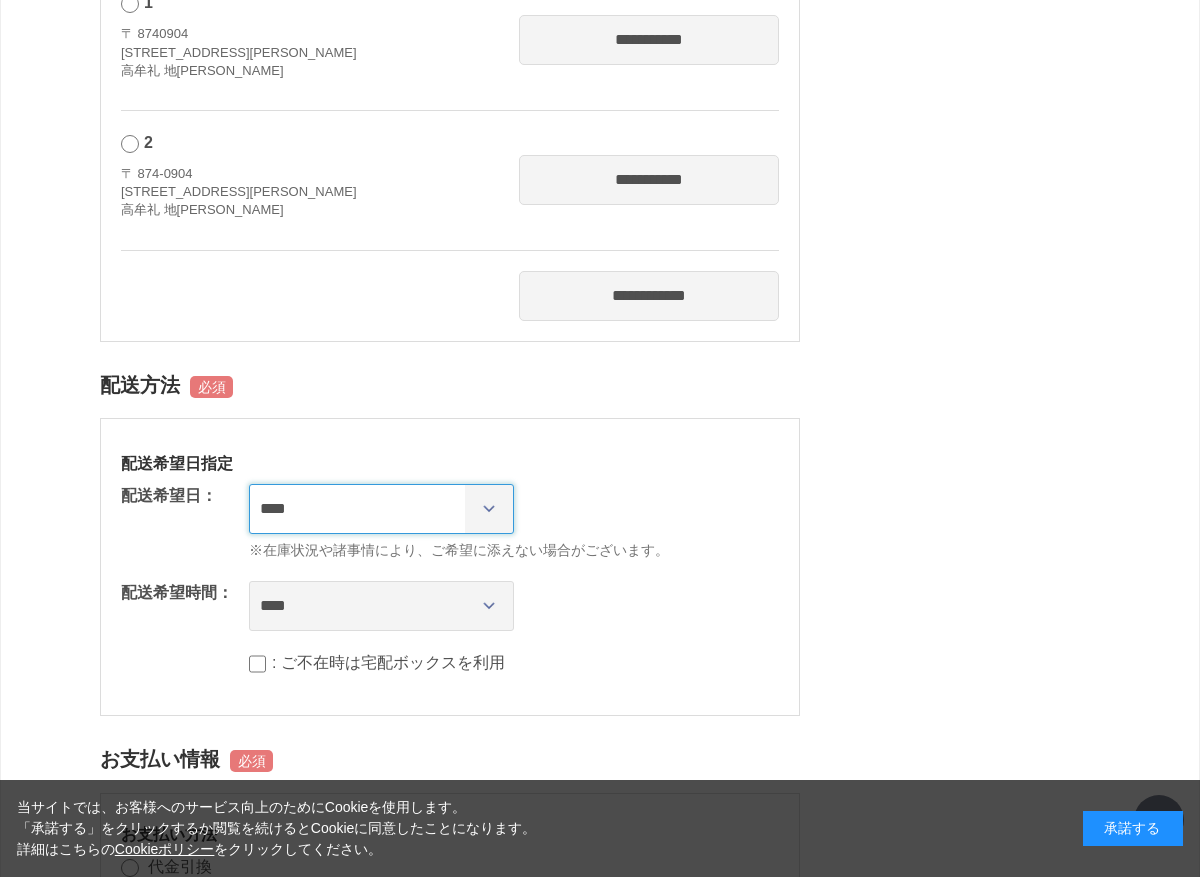 click on "**********" at bounding box center (381, 509) 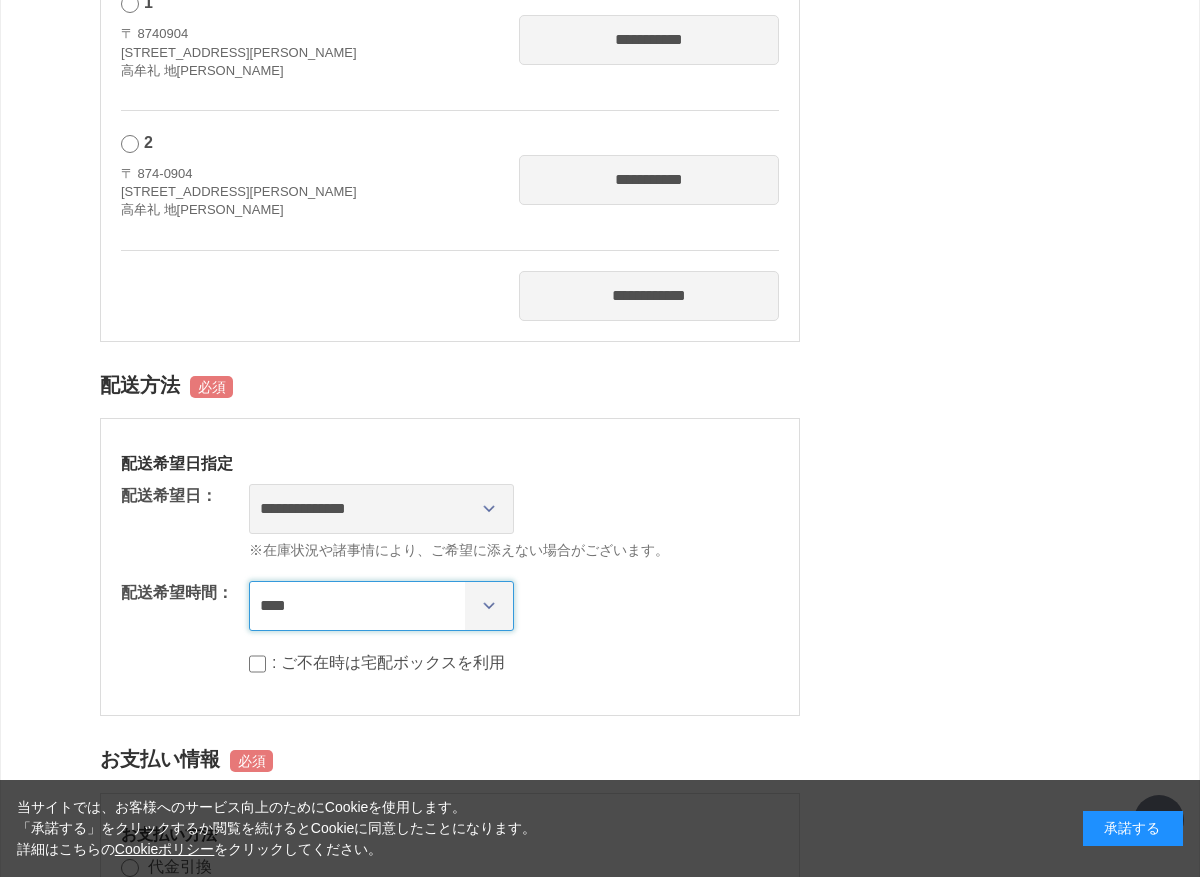 click on "**** *** ****** ****** ****** ******" at bounding box center [381, 606] 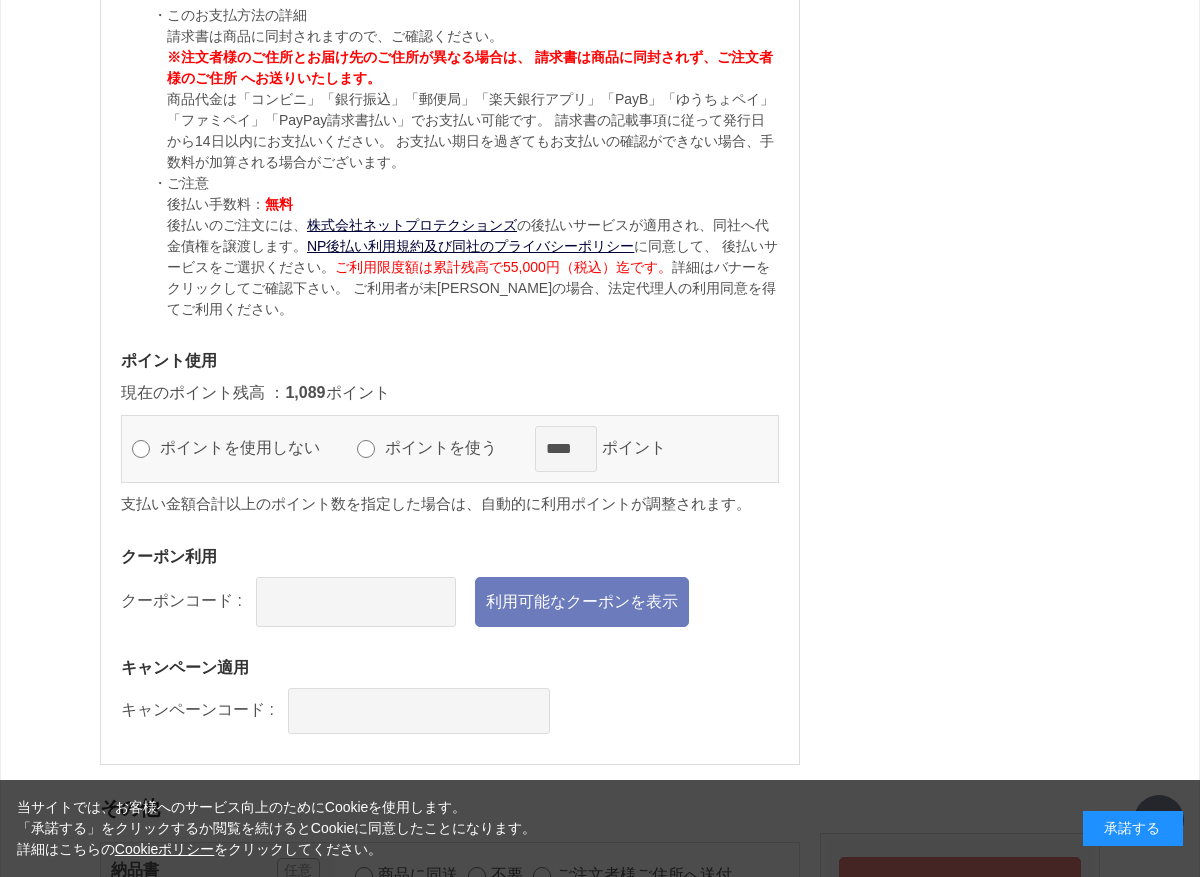 scroll, scrollTop: 2462, scrollLeft: 0, axis: vertical 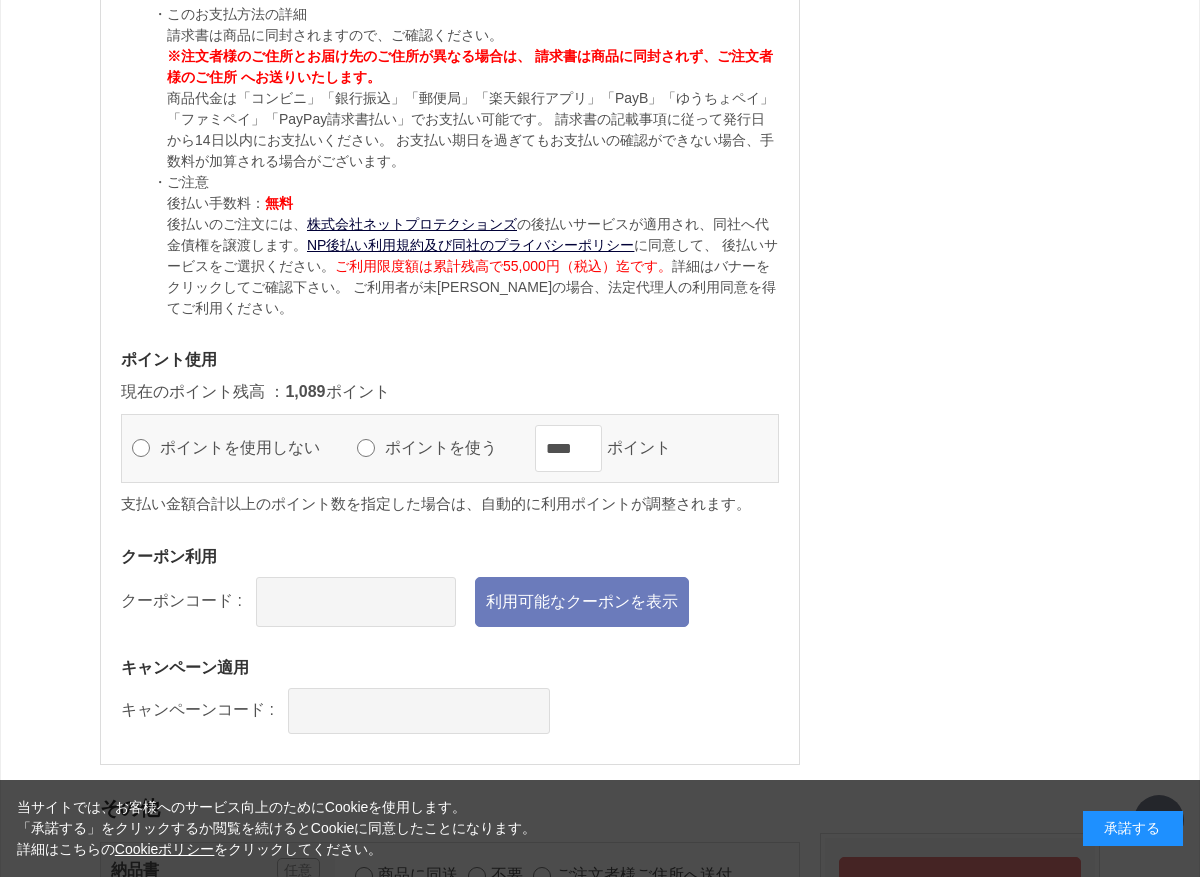 click on "利用可能なクーポンを表示" at bounding box center [582, 602] 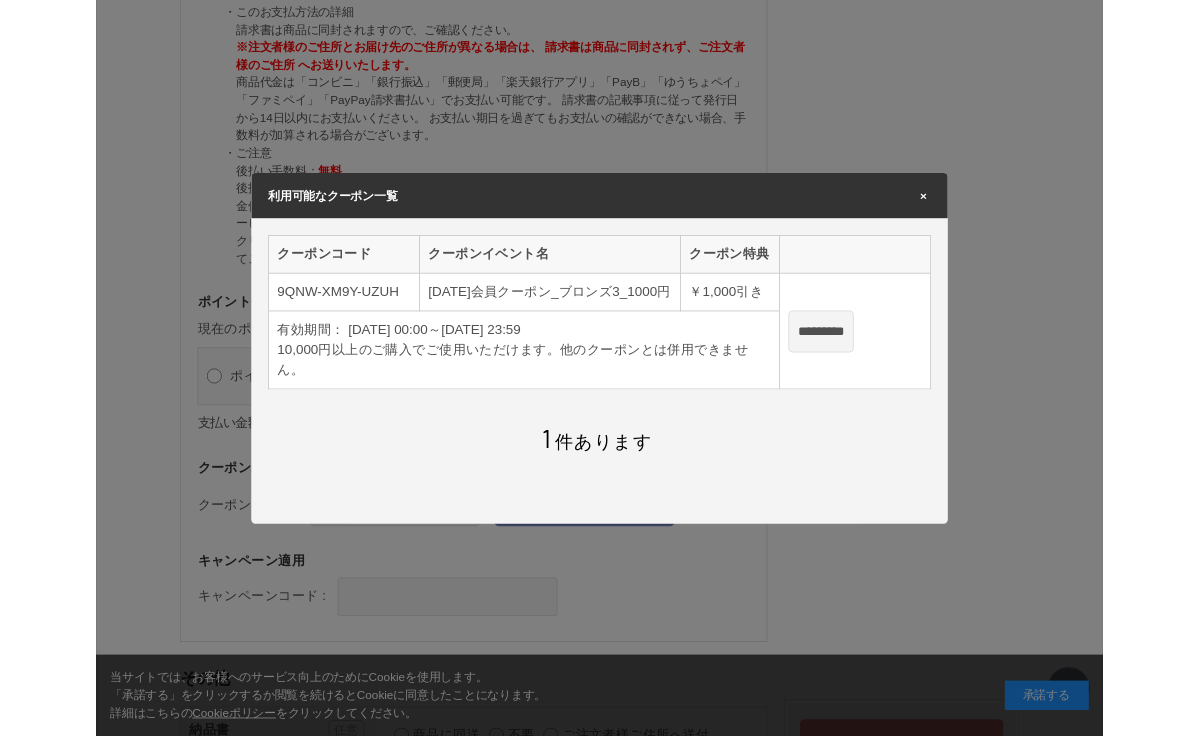scroll, scrollTop: 0, scrollLeft: 0, axis: both 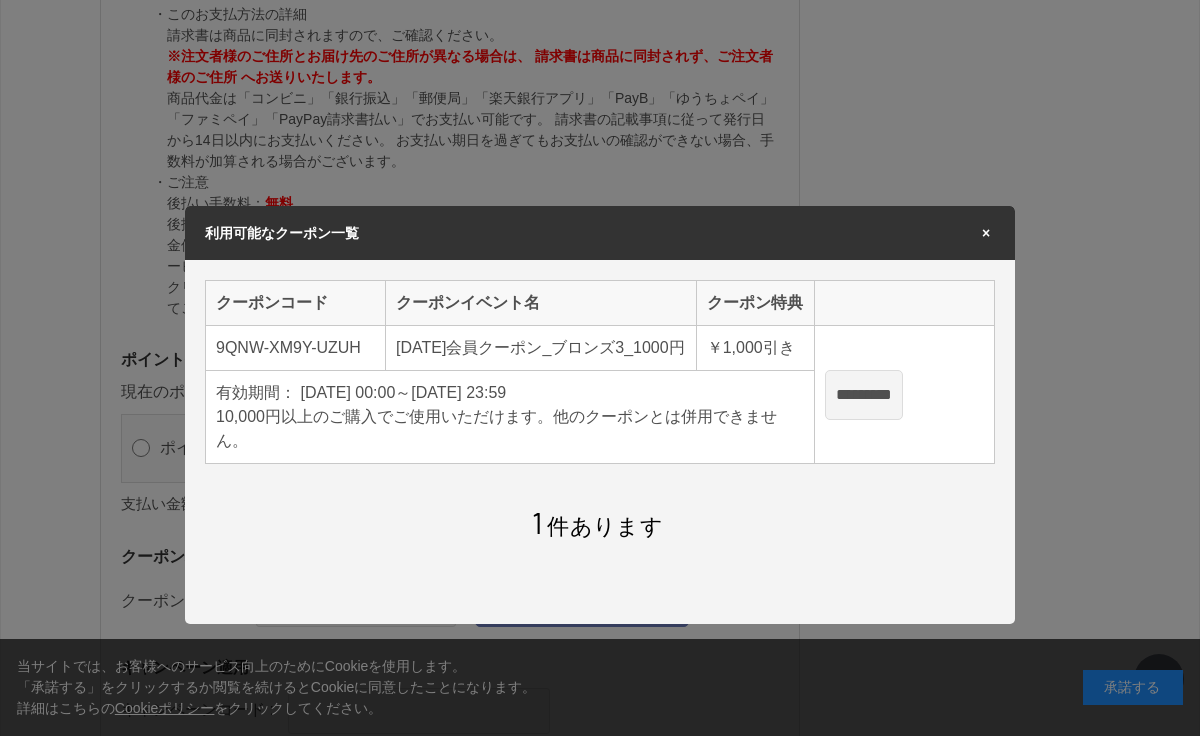 click at bounding box center (600, 368) 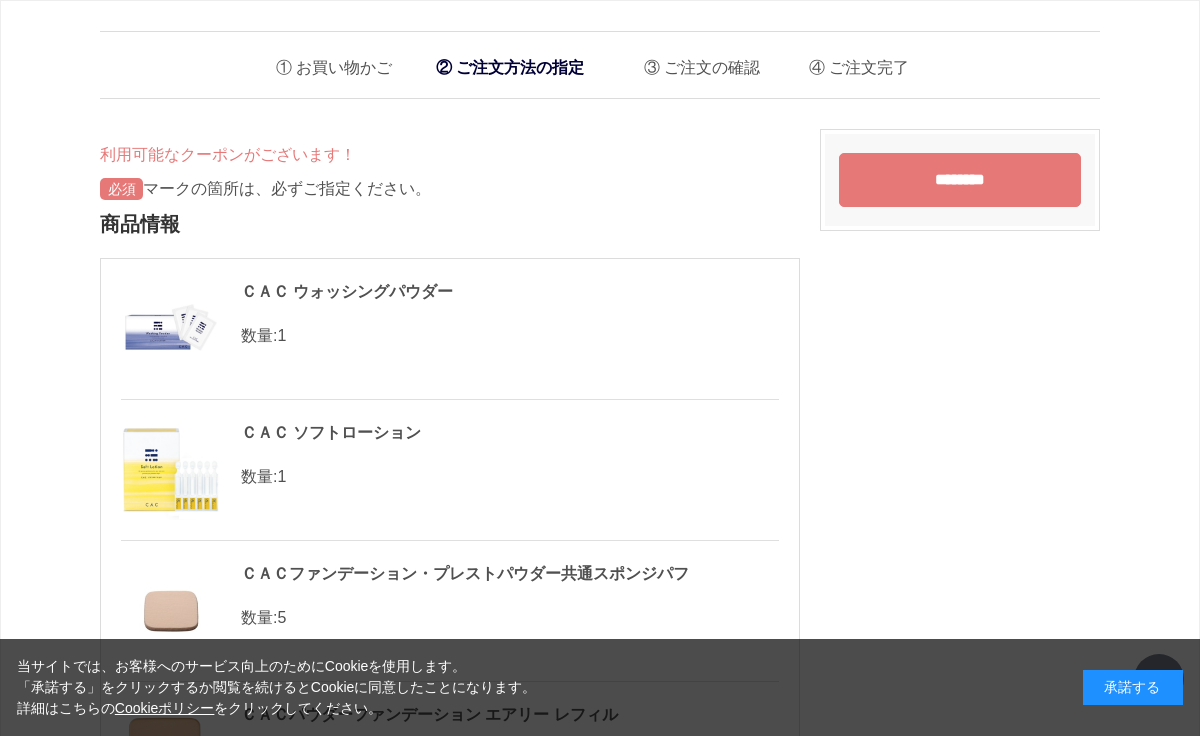 scroll, scrollTop: 2462, scrollLeft: 0, axis: vertical 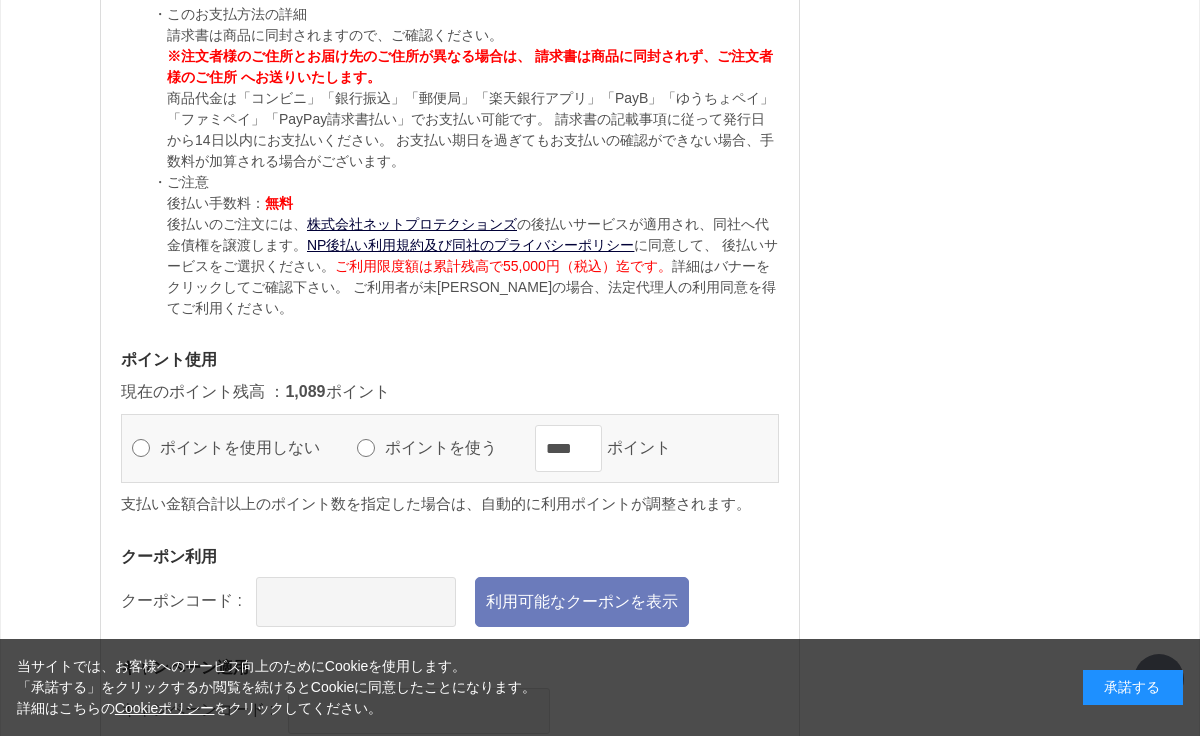 click on "利用可能なクーポンを表示" at bounding box center [582, 602] 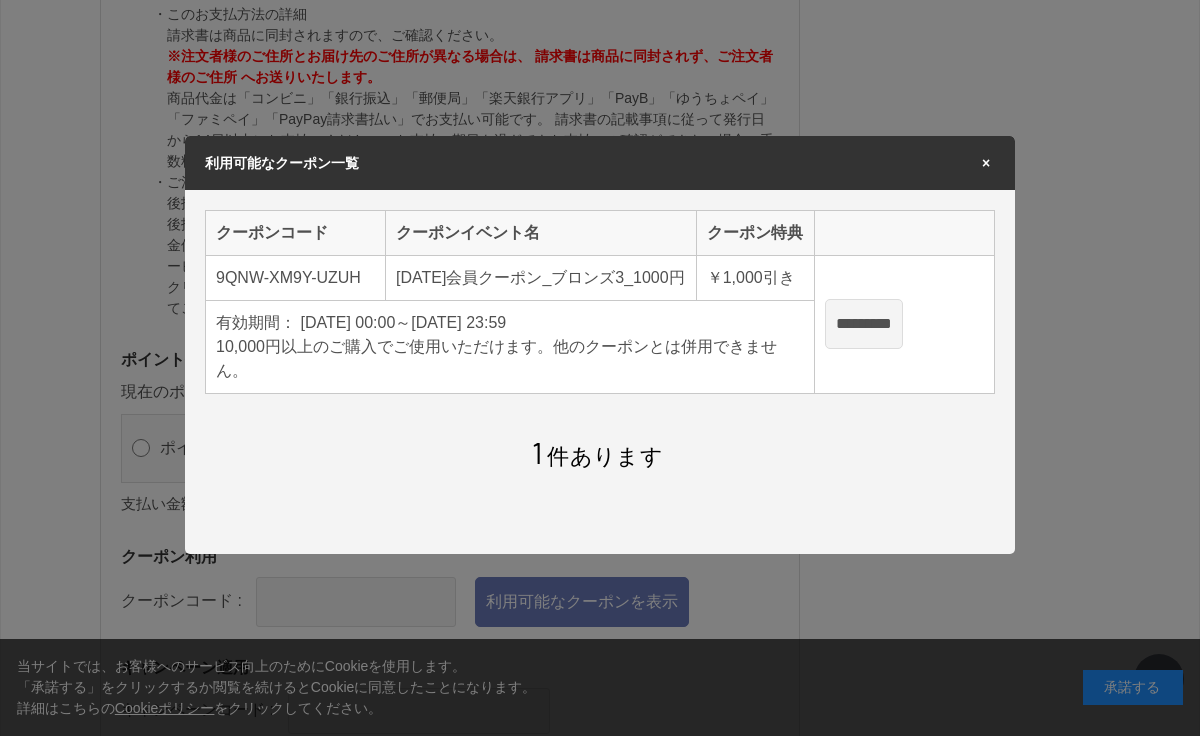 scroll, scrollTop: 0, scrollLeft: 0, axis: both 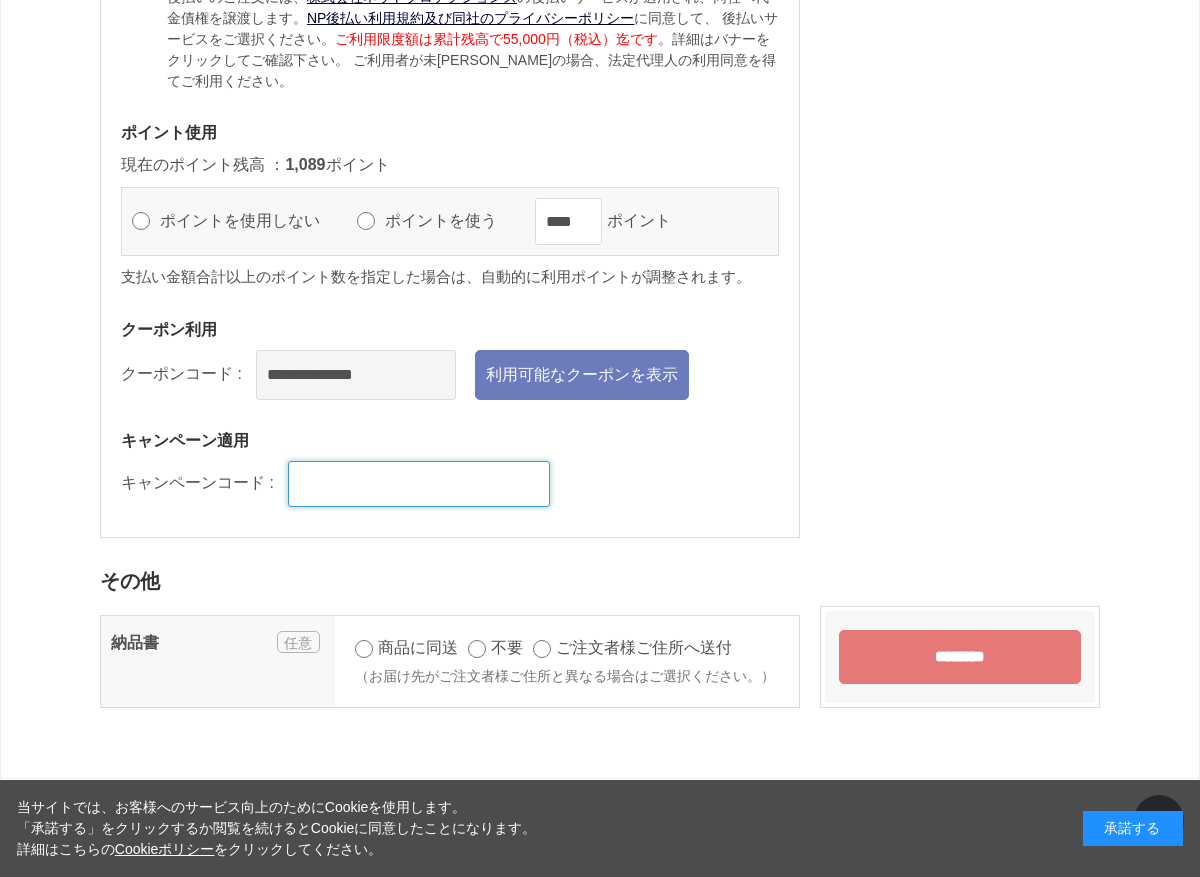 click at bounding box center (419, 484) 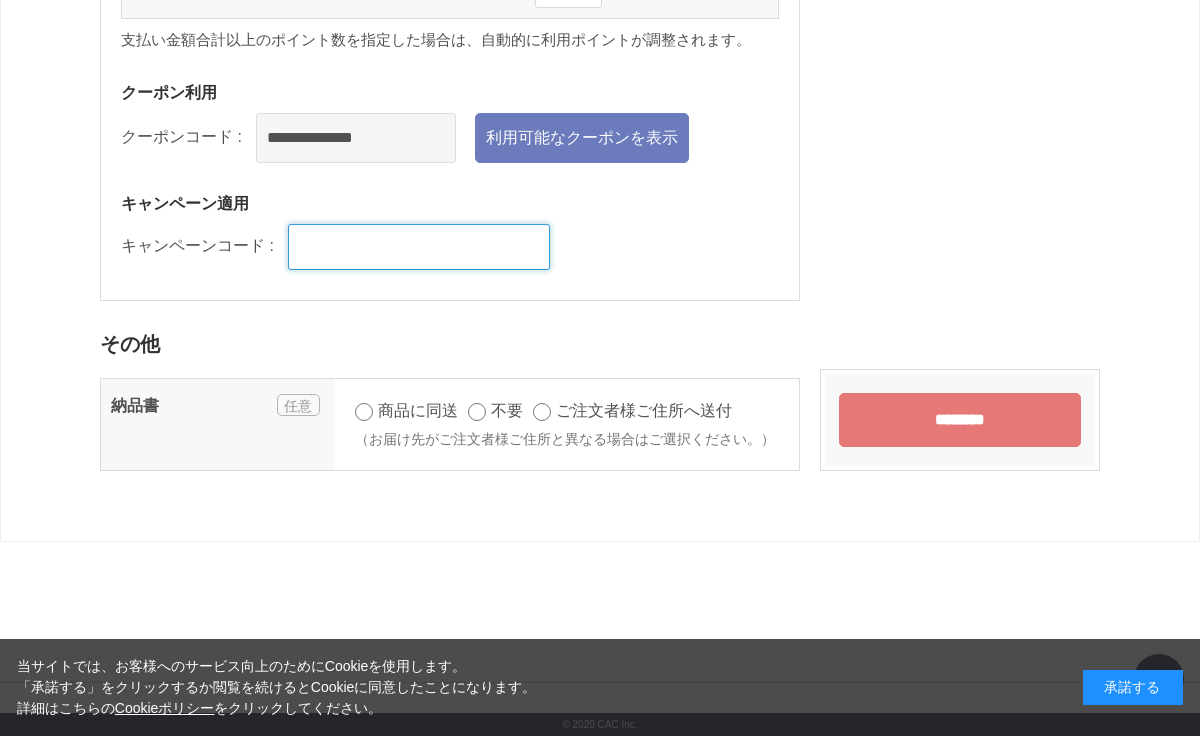 scroll, scrollTop: 3229, scrollLeft: 0, axis: vertical 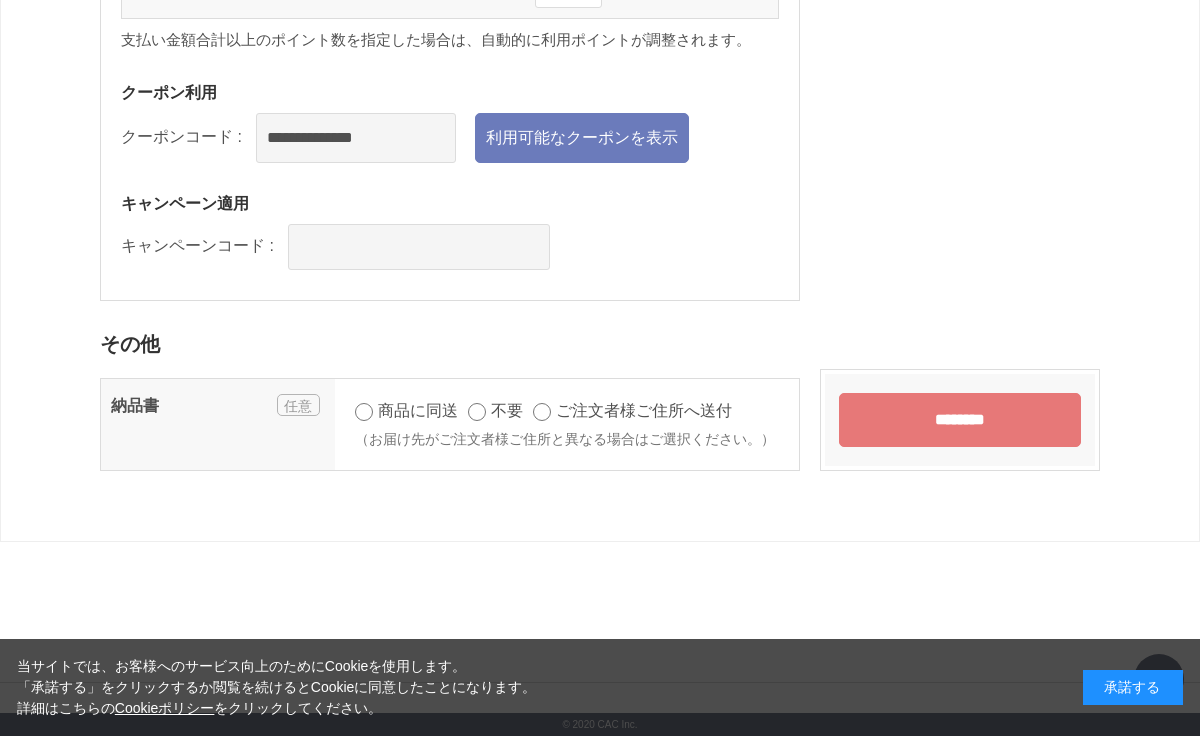 click on "********" at bounding box center [960, 420] 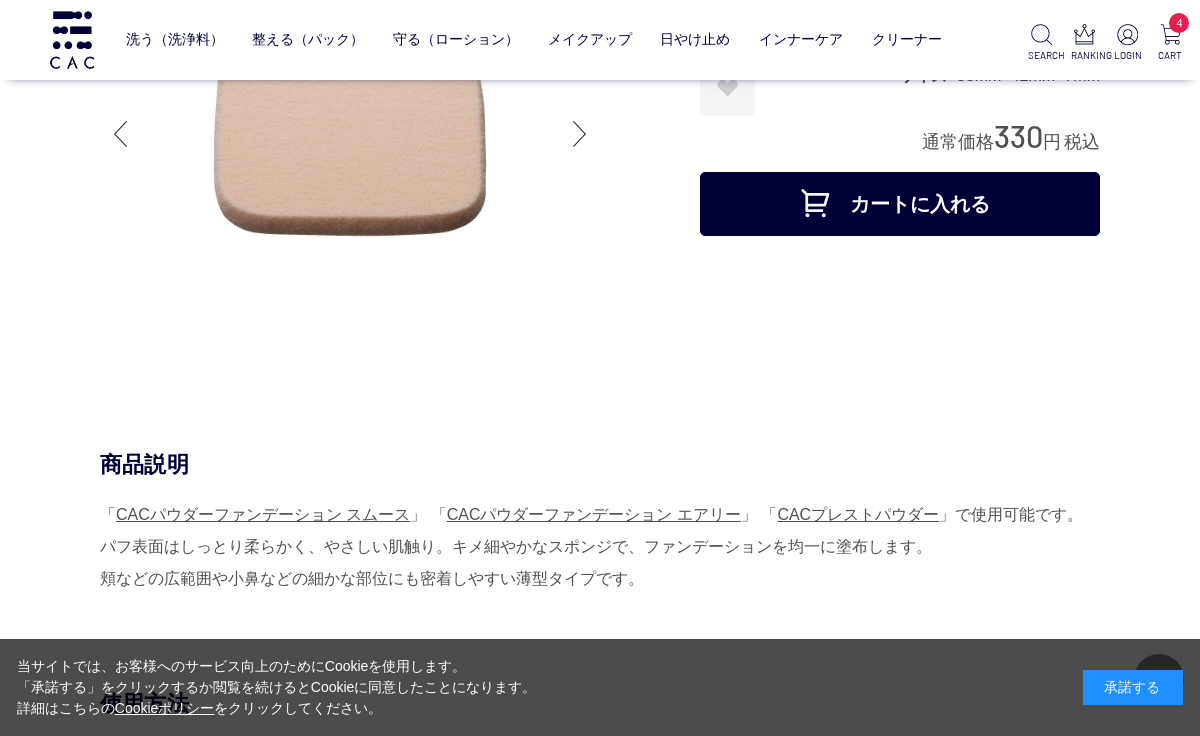 scroll, scrollTop: 190, scrollLeft: 0, axis: vertical 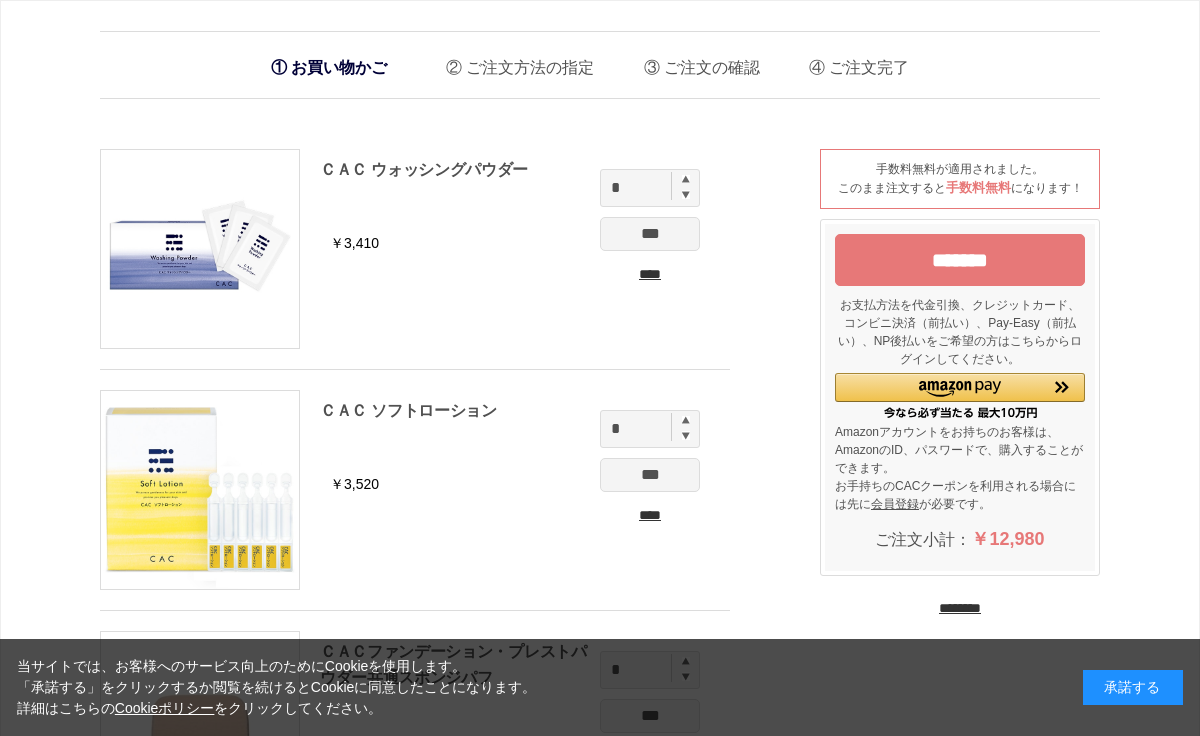 click on "****" at bounding box center (650, 274) 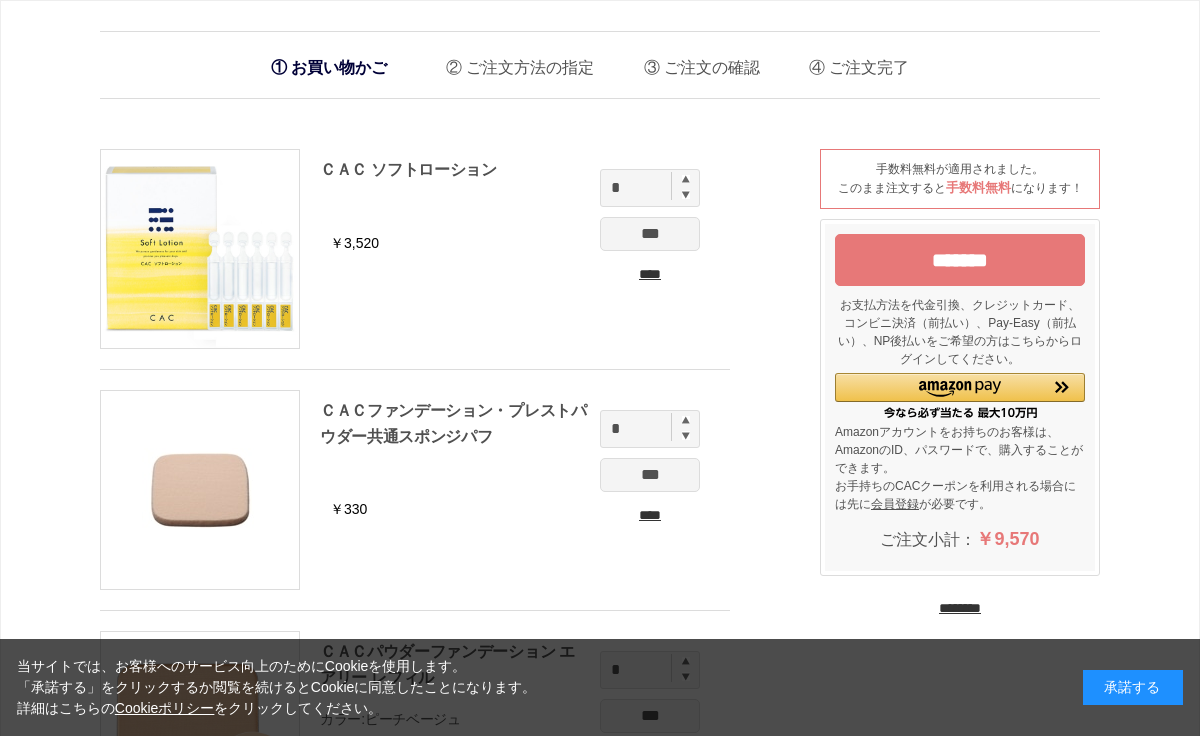 scroll, scrollTop: 0, scrollLeft: 0, axis: both 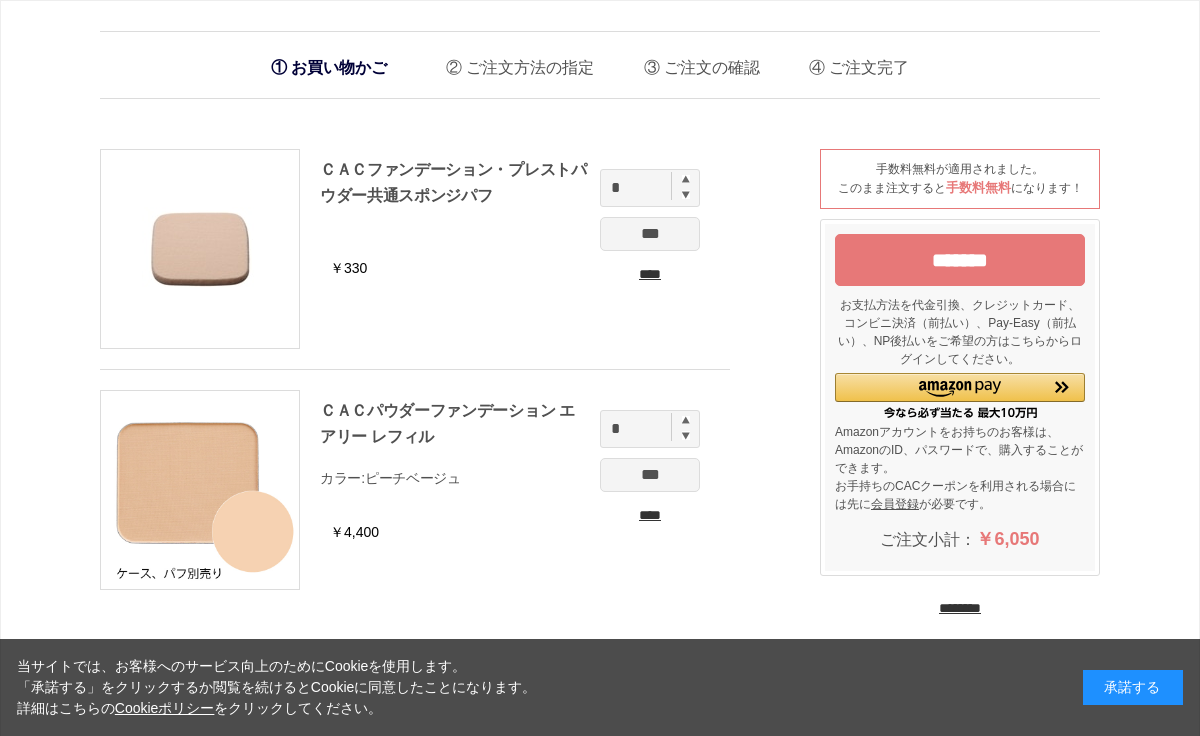 click on "****" at bounding box center [650, 274] 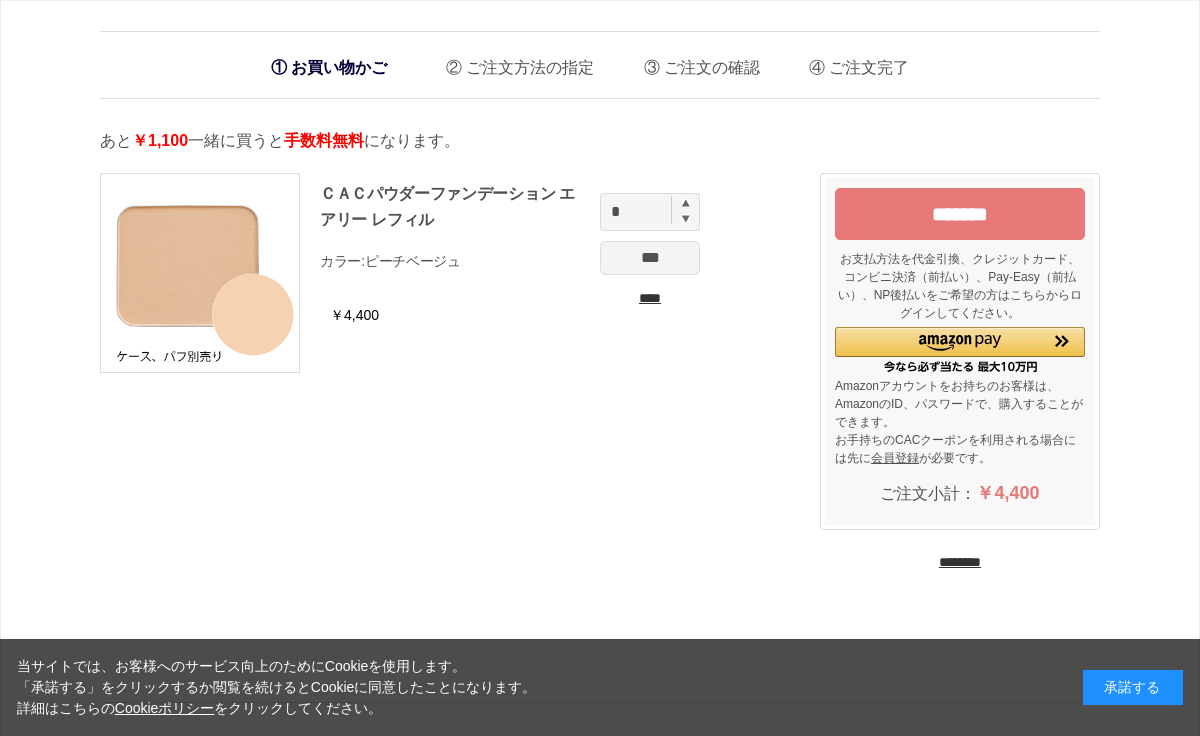 scroll, scrollTop: 0, scrollLeft: 0, axis: both 